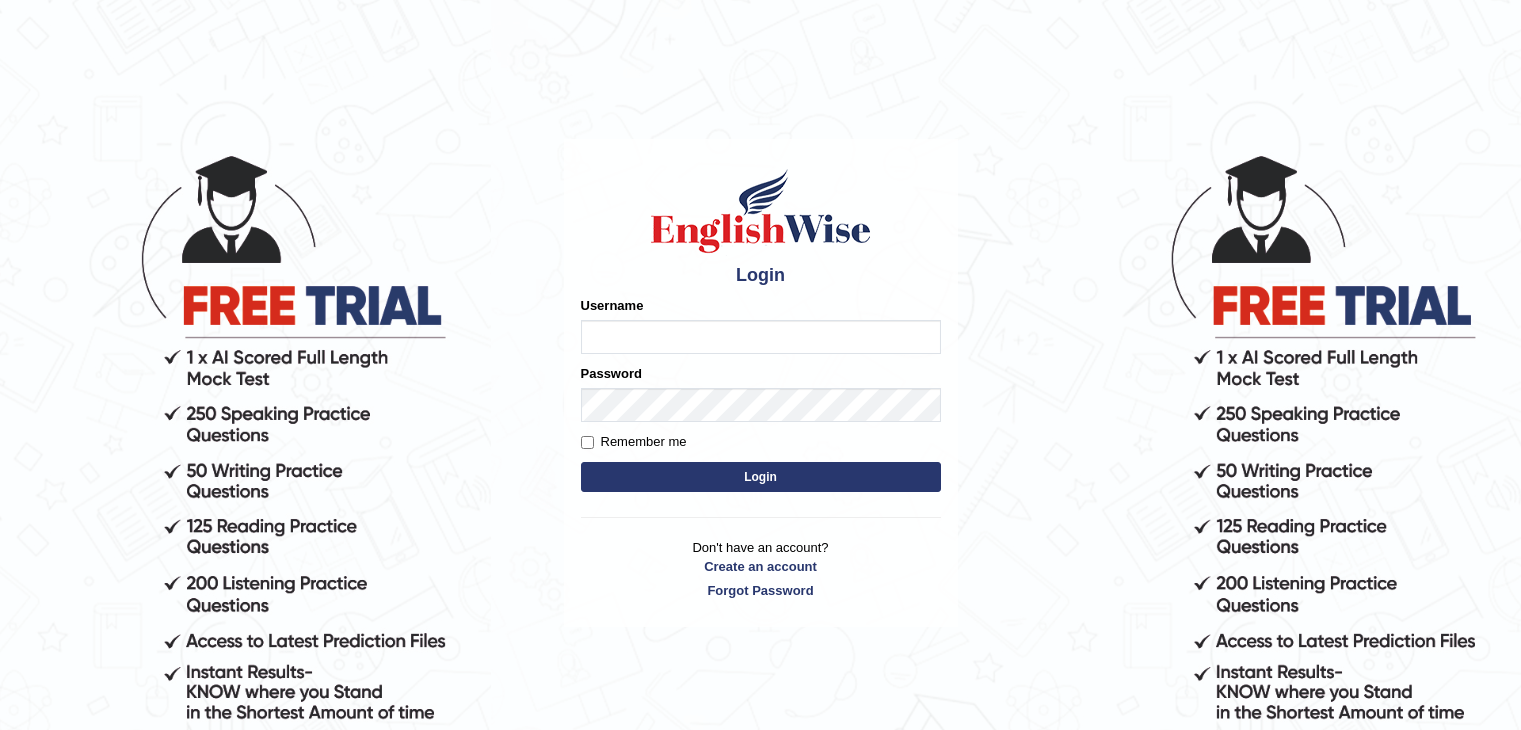 scroll, scrollTop: 0, scrollLeft: 0, axis: both 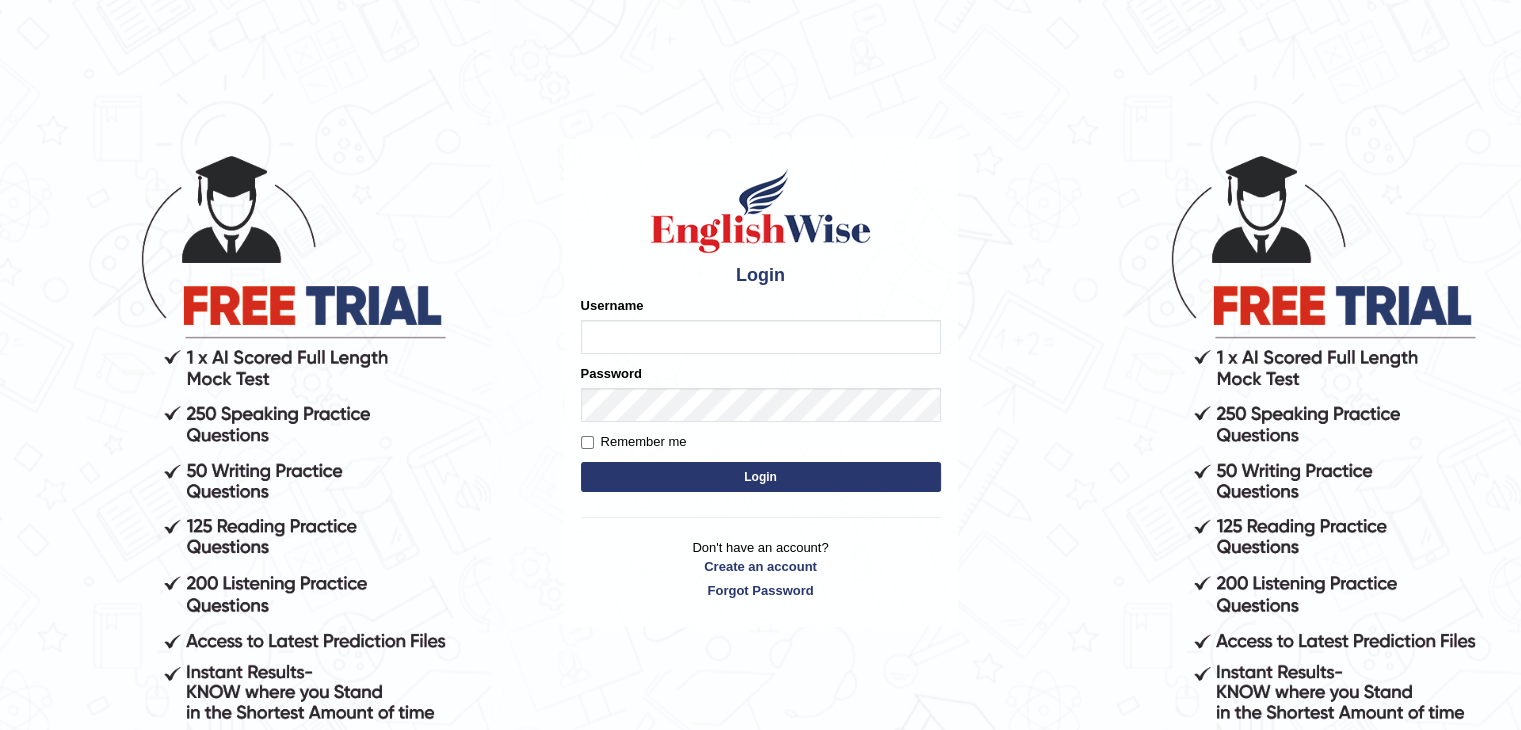 click on "Username" at bounding box center (761, 337) 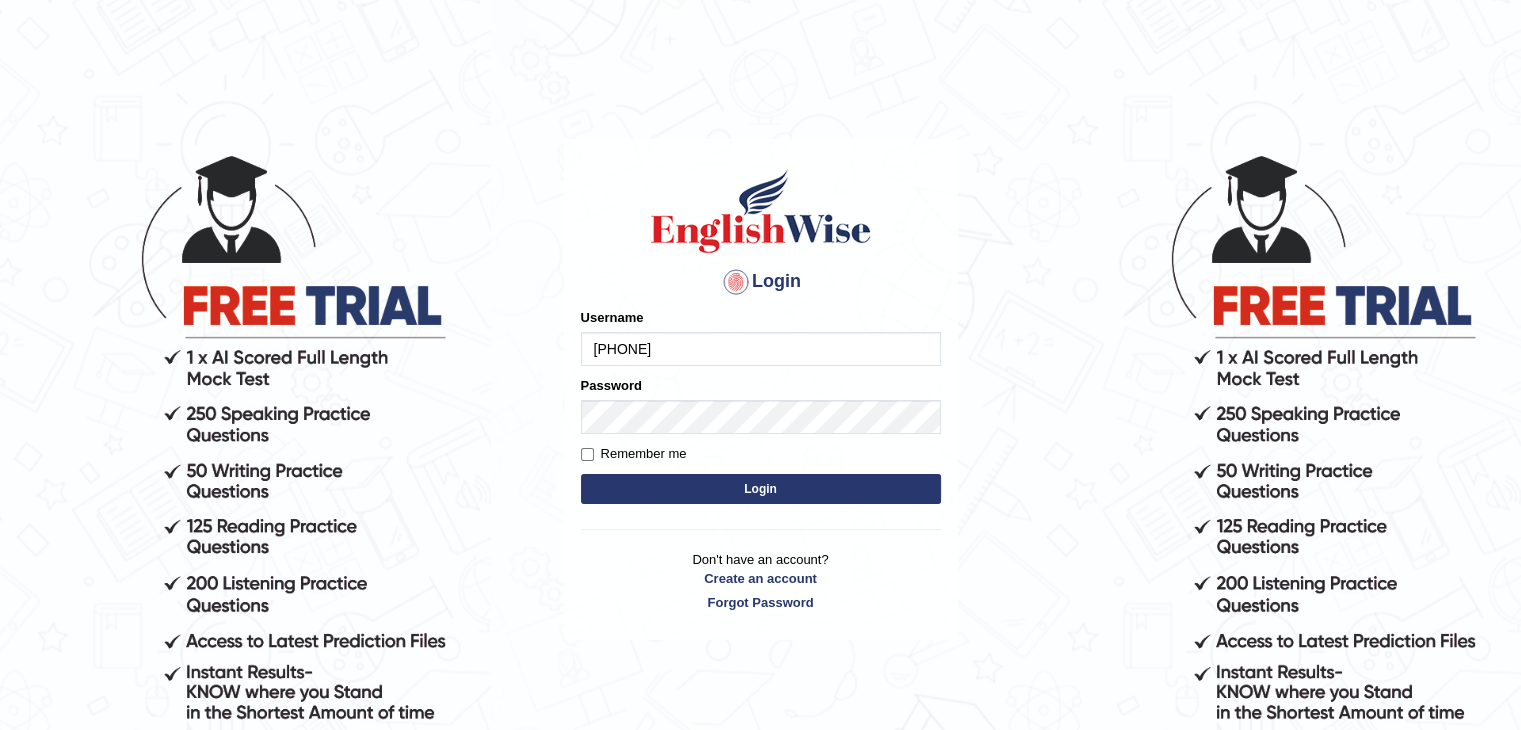 type on "0433826709" 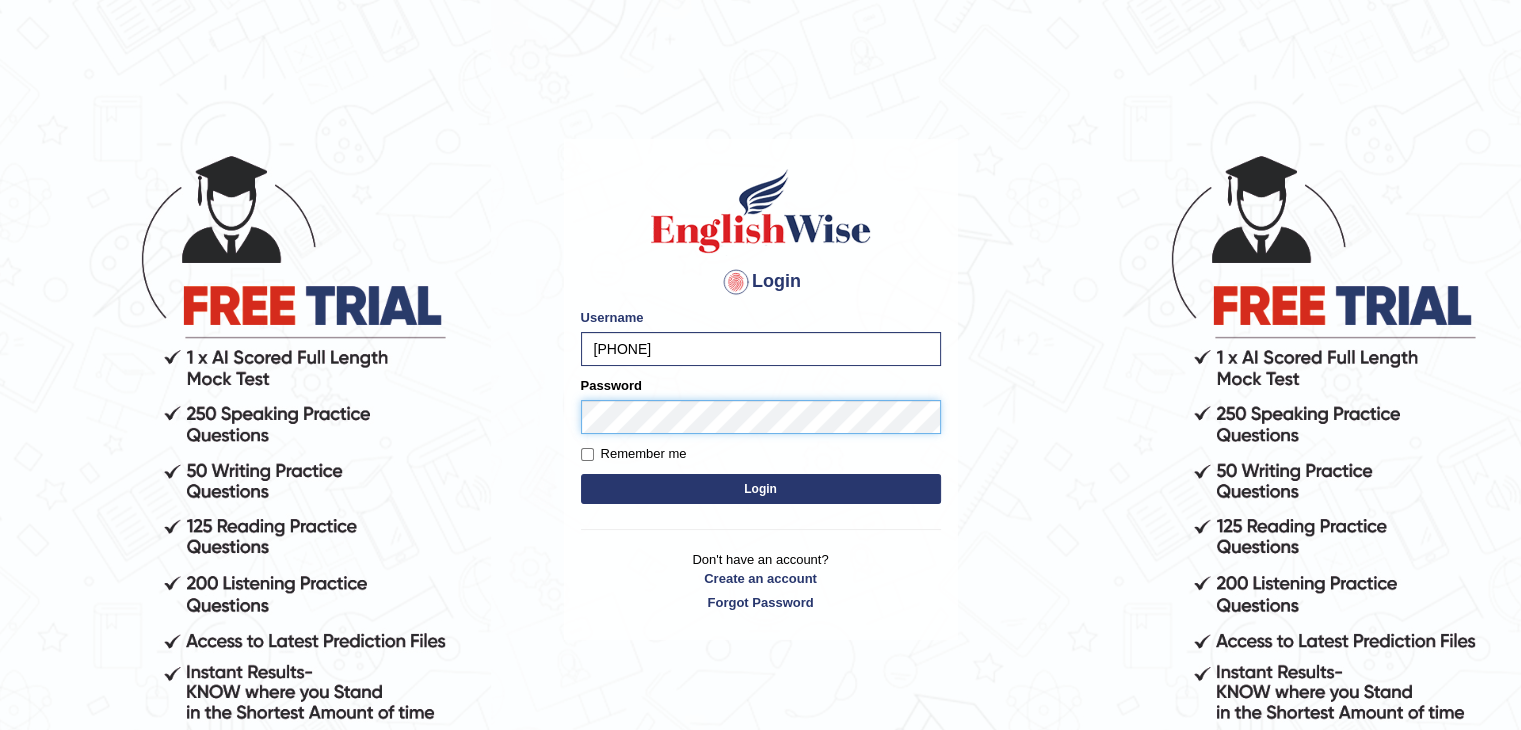 click on "Login" at bounding box center (761, 489) 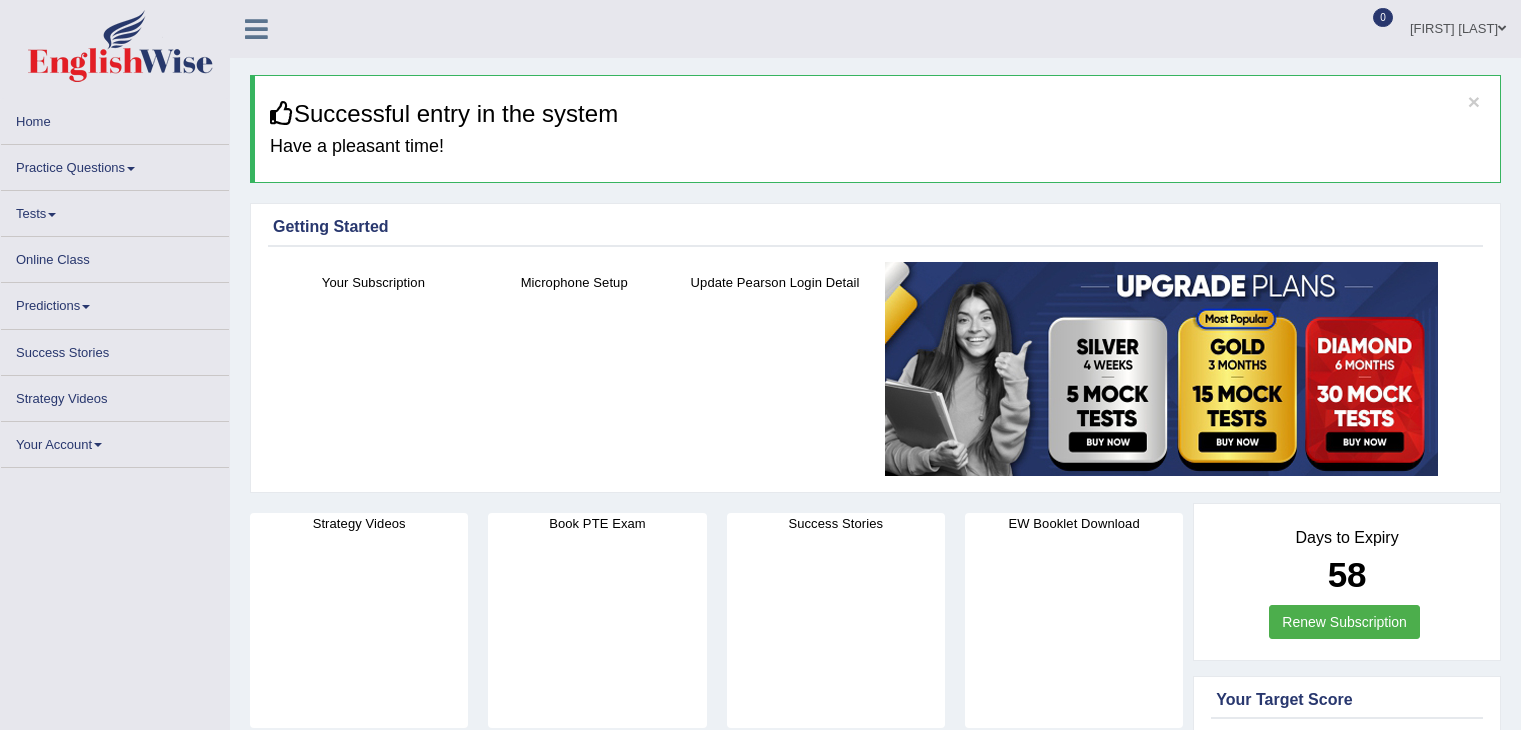scroll, scrollTop: 0, scrollLeft: 0, axis: both 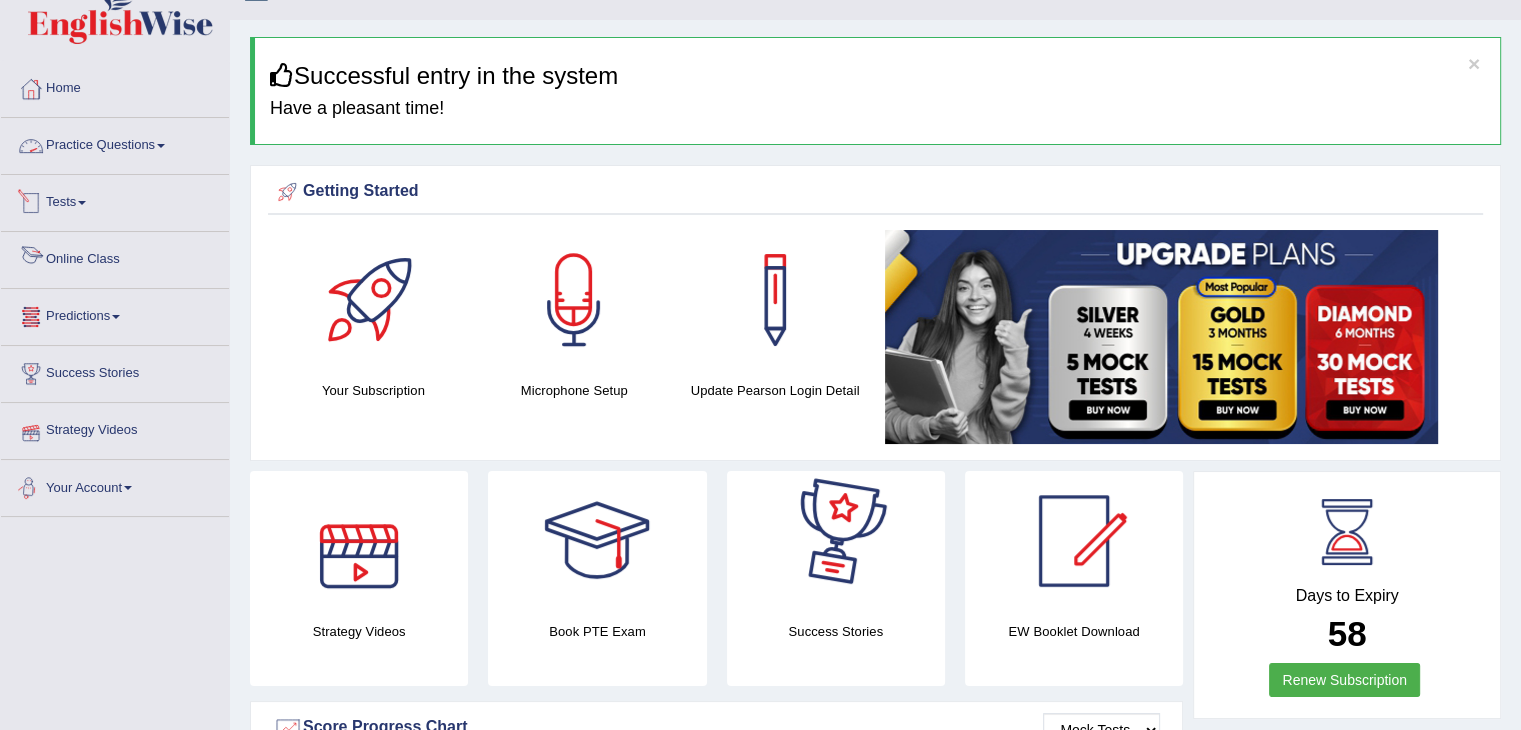 click on "Practice Questions" at bounding box center (115, 143) 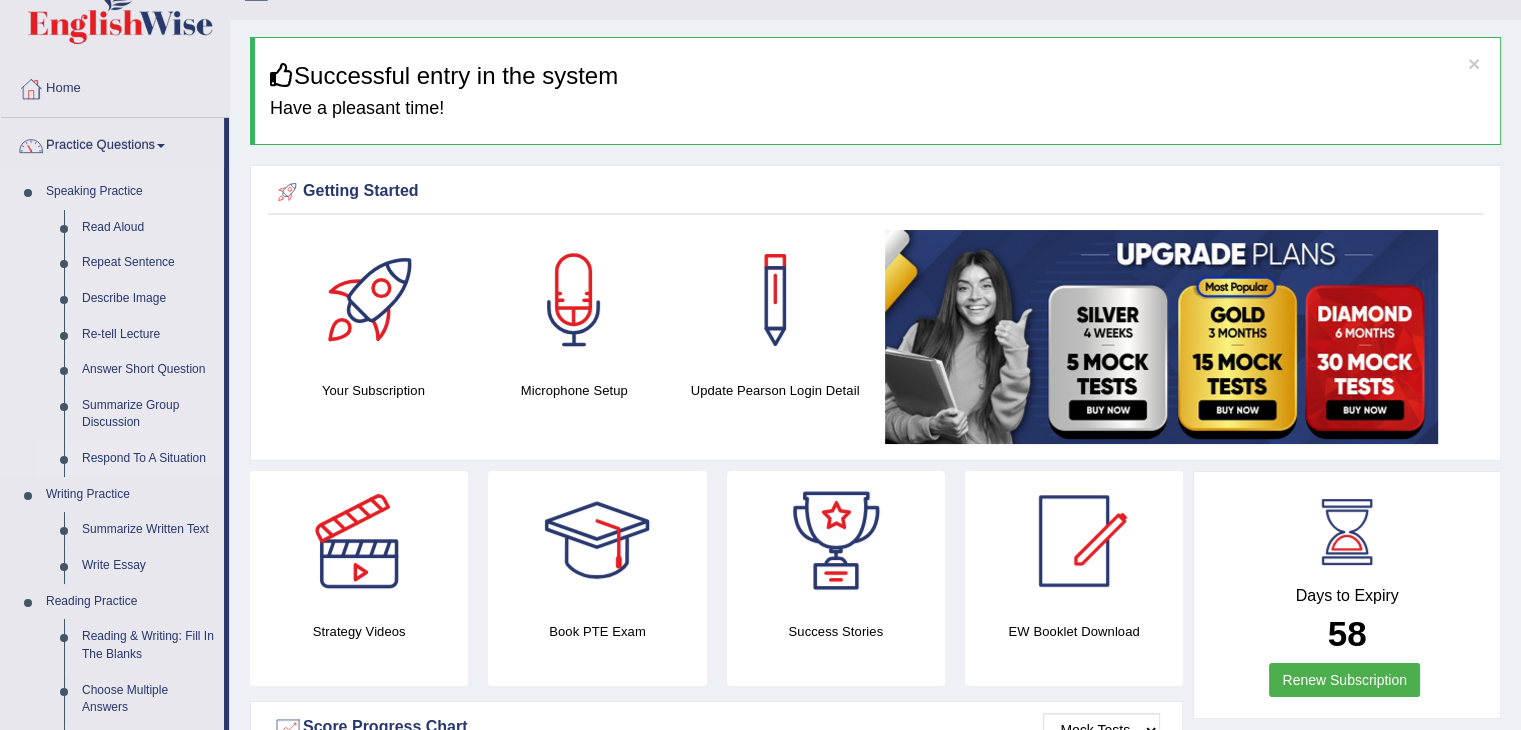 click on "Respond To A Situation" at bounding box center (148, 459) 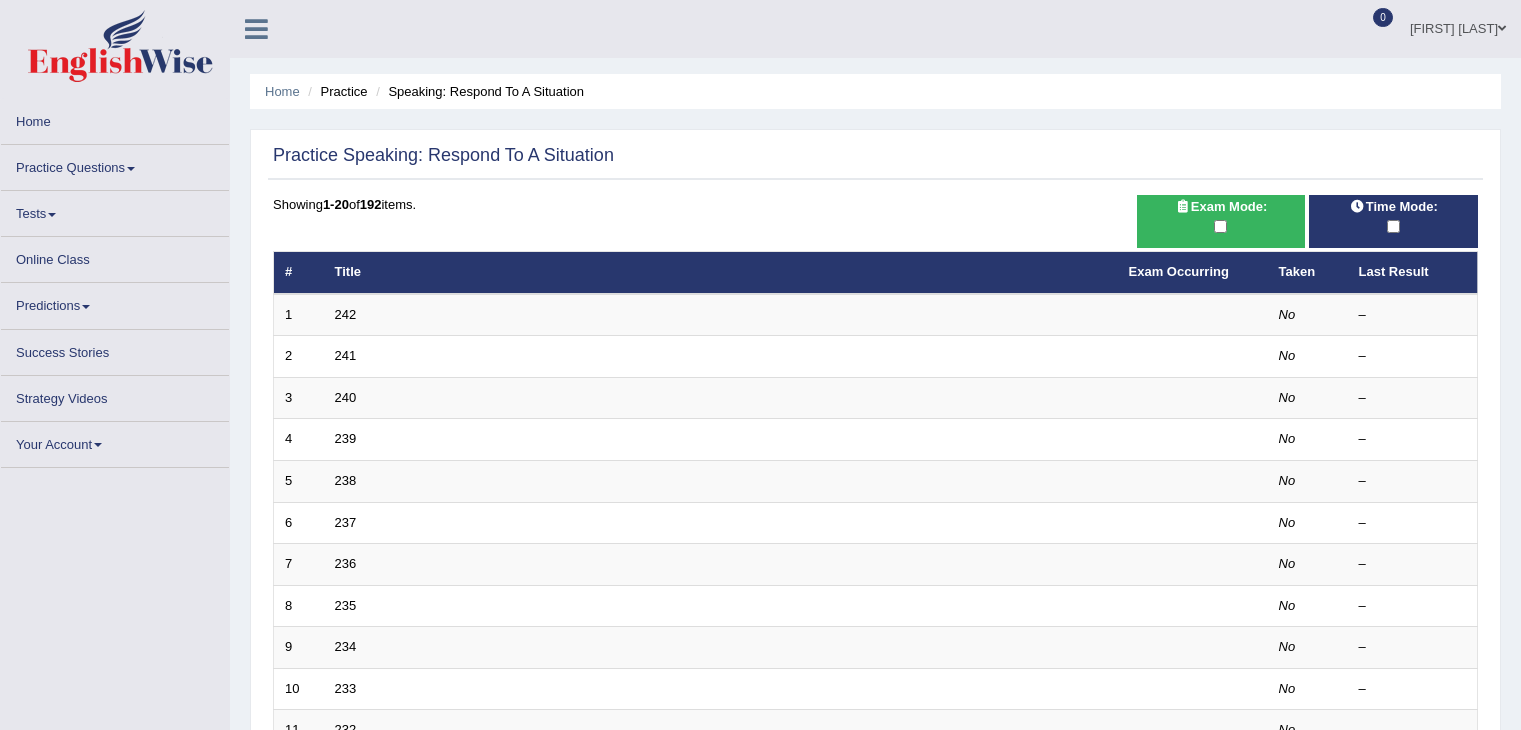 scroll, scrollTop: 0, scrollLeft: 0, axis: both 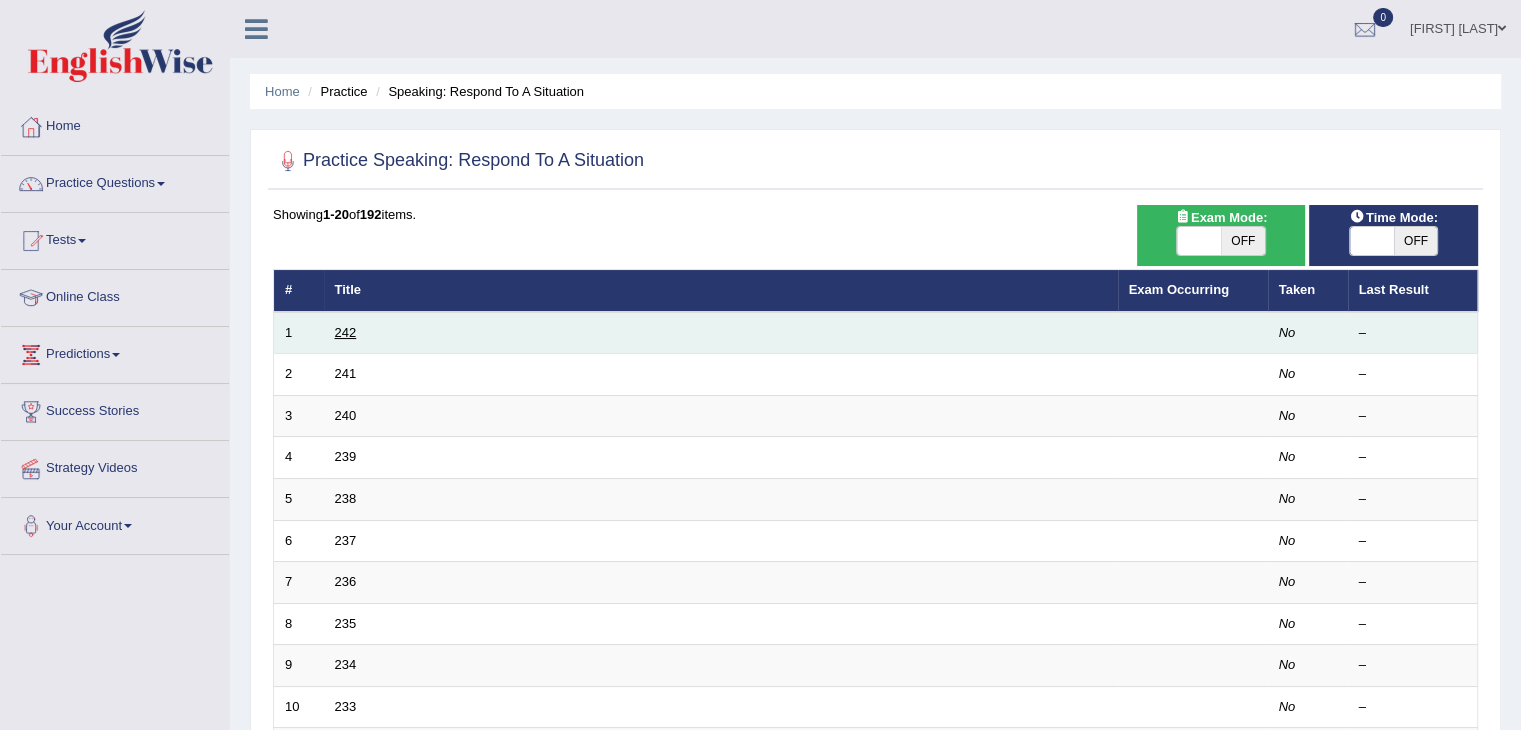 click on "242" at bounding box center (346, 332) 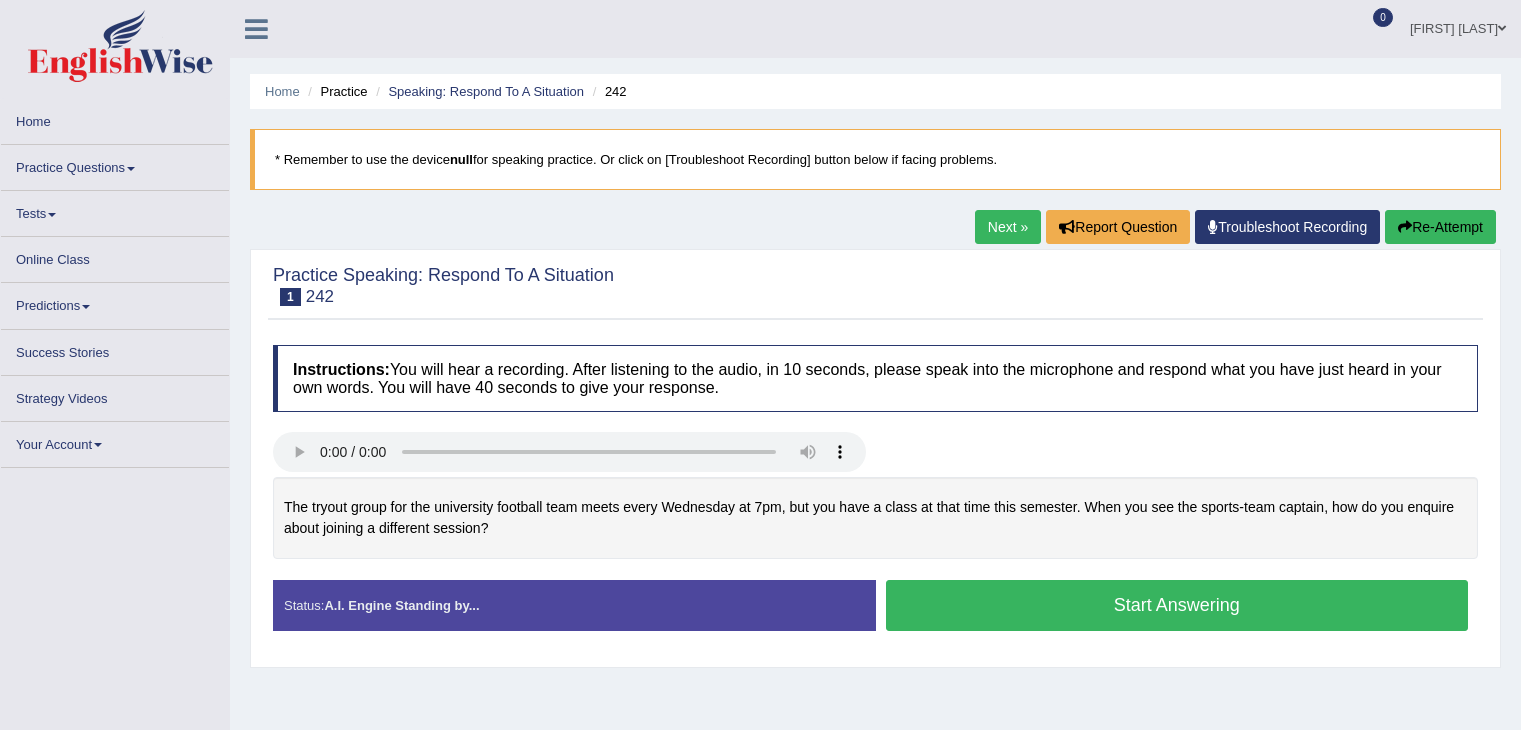 scroll, scrollTop: 0, scrollLeft: 0, axis: both 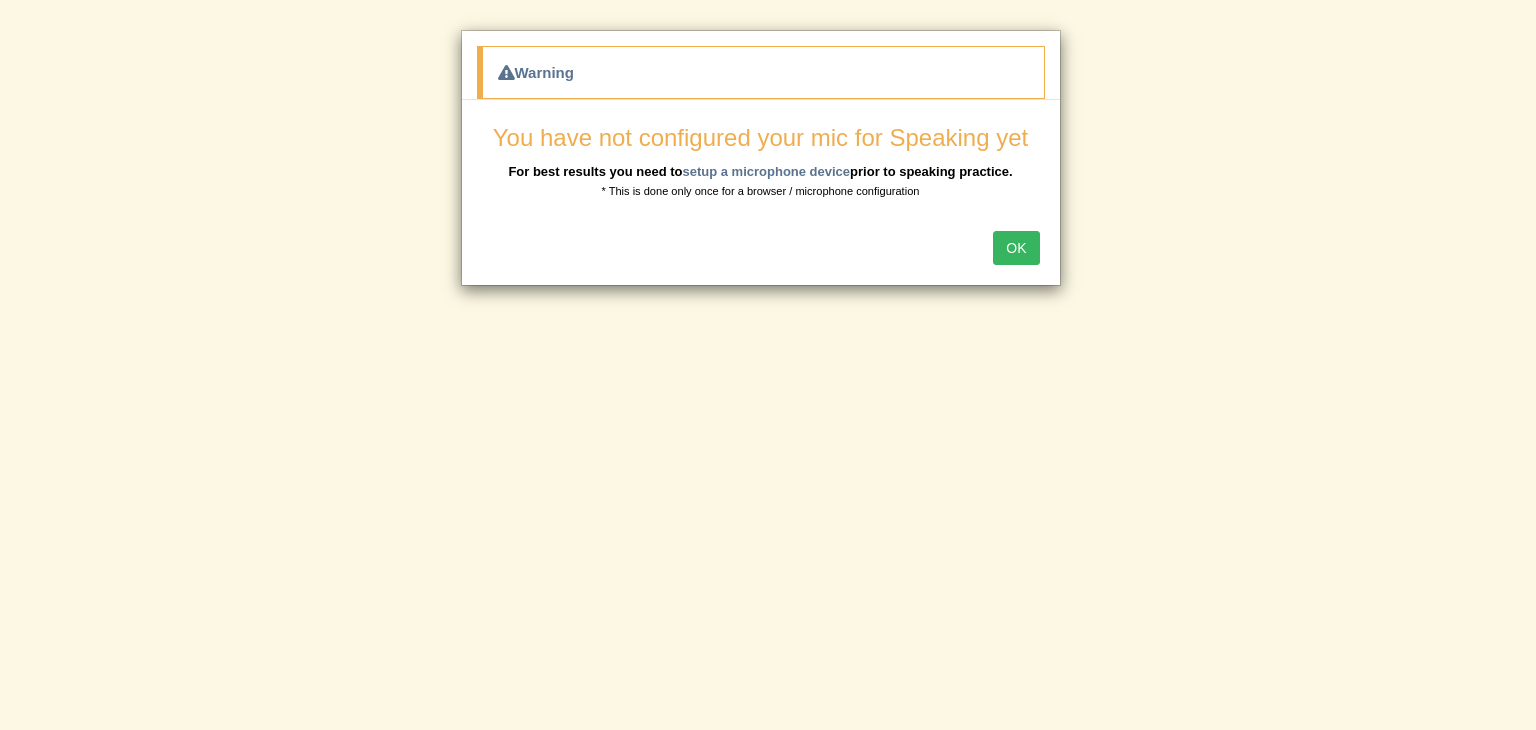 click on "OK" at bounding box center (1016, 248) 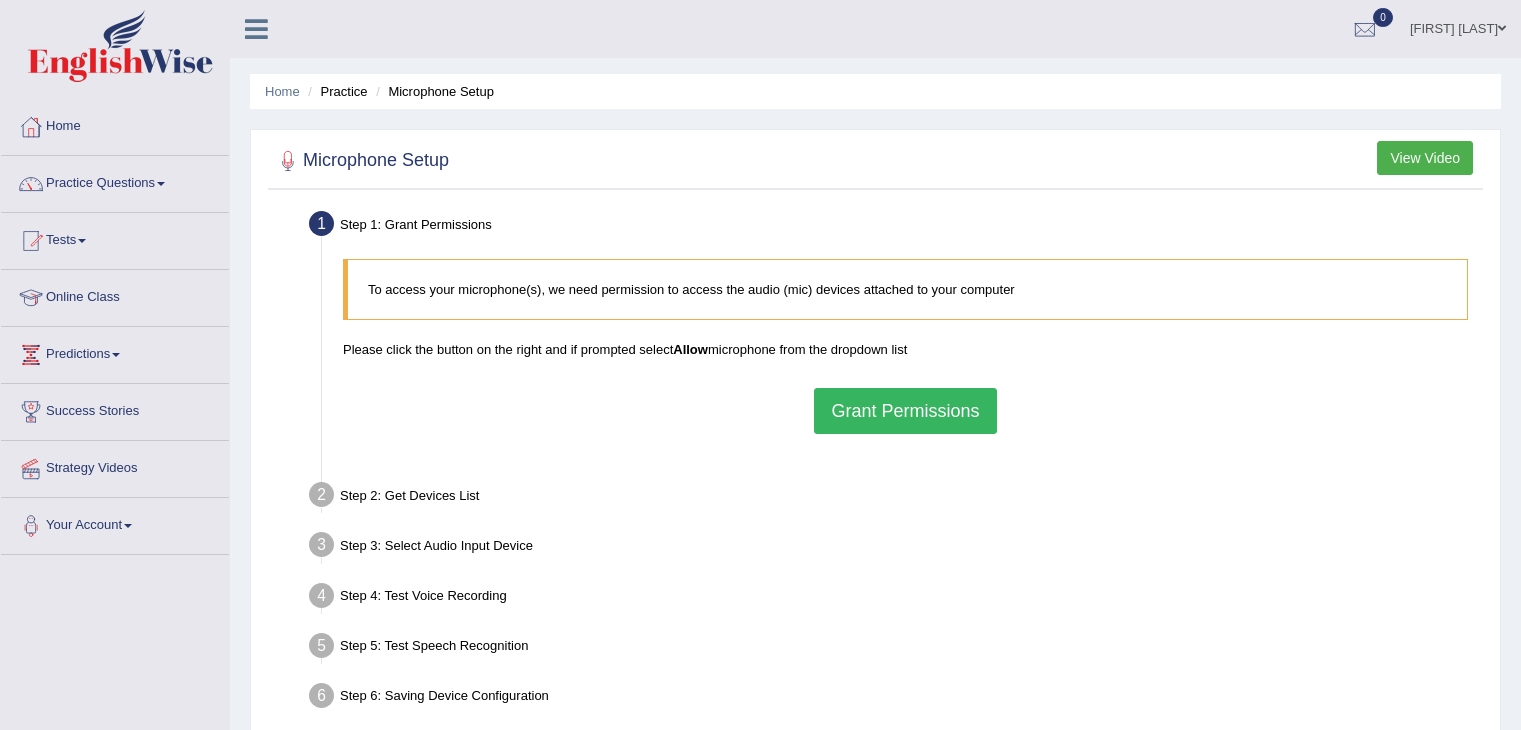 scroll, scrollTop: 0, scrollLeft: 0, axis: both 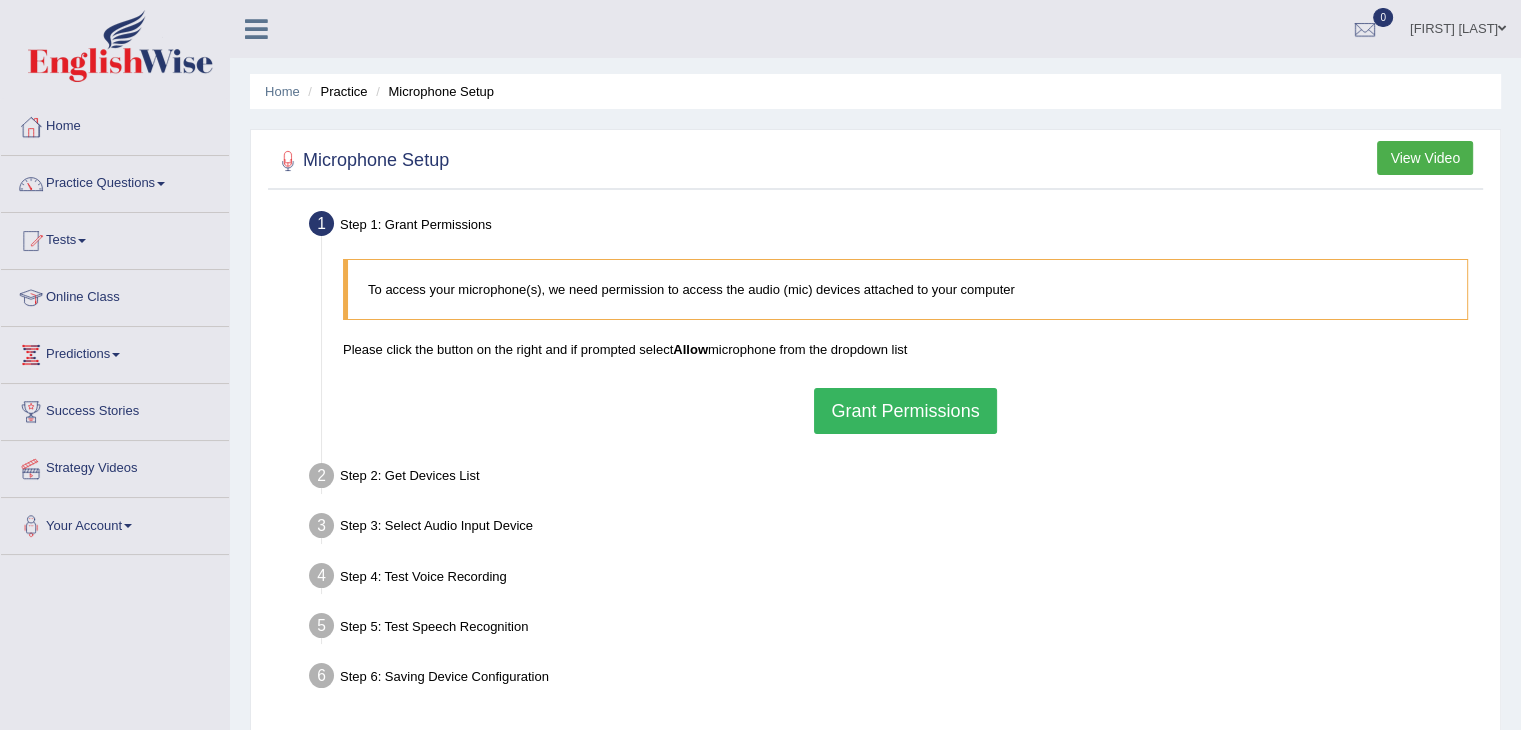 click on "Grant Permissions" at bounding box center [905, 411] 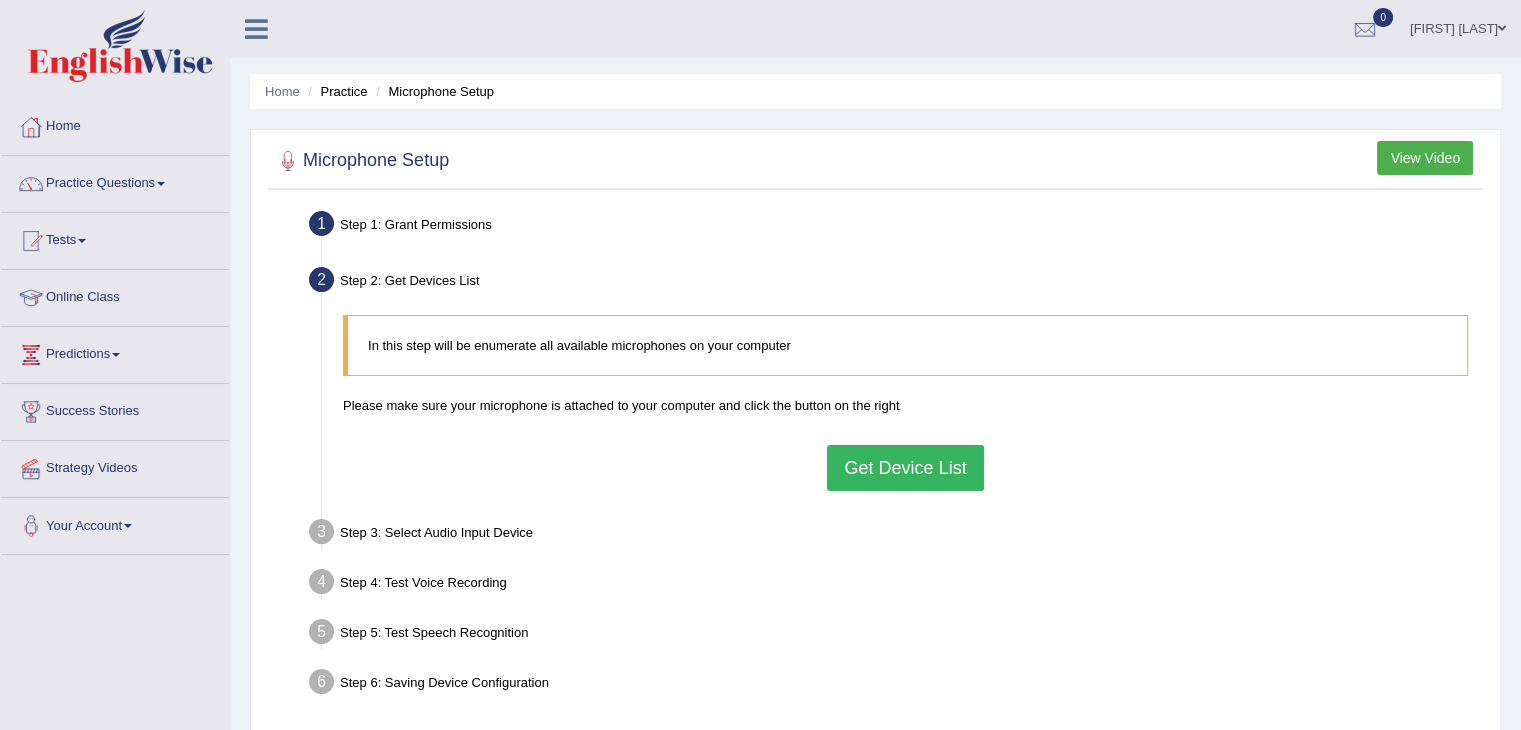 click on "Get Device List" at bounding box center (905, 468) 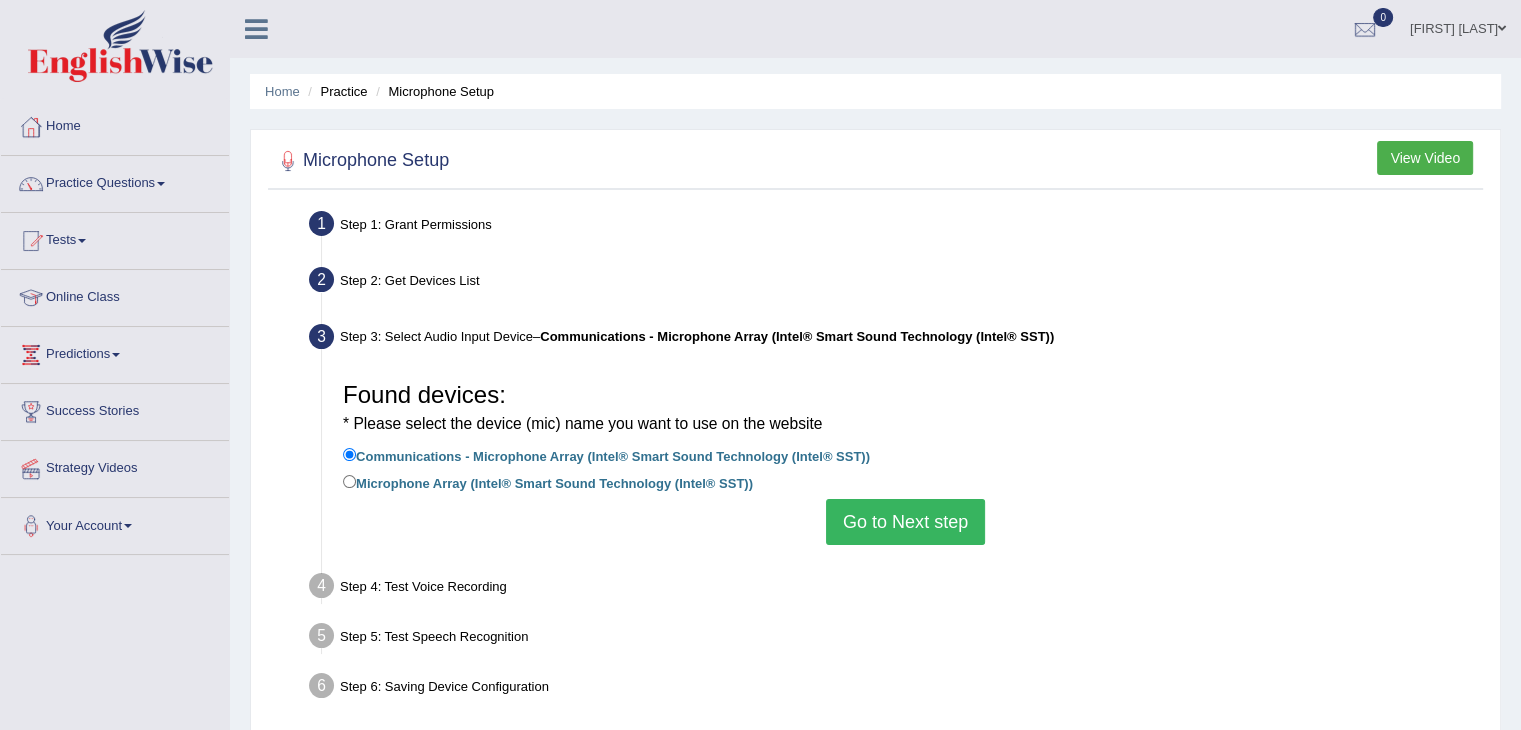 click on "Go to Next step" at bounding box center (905, 522) 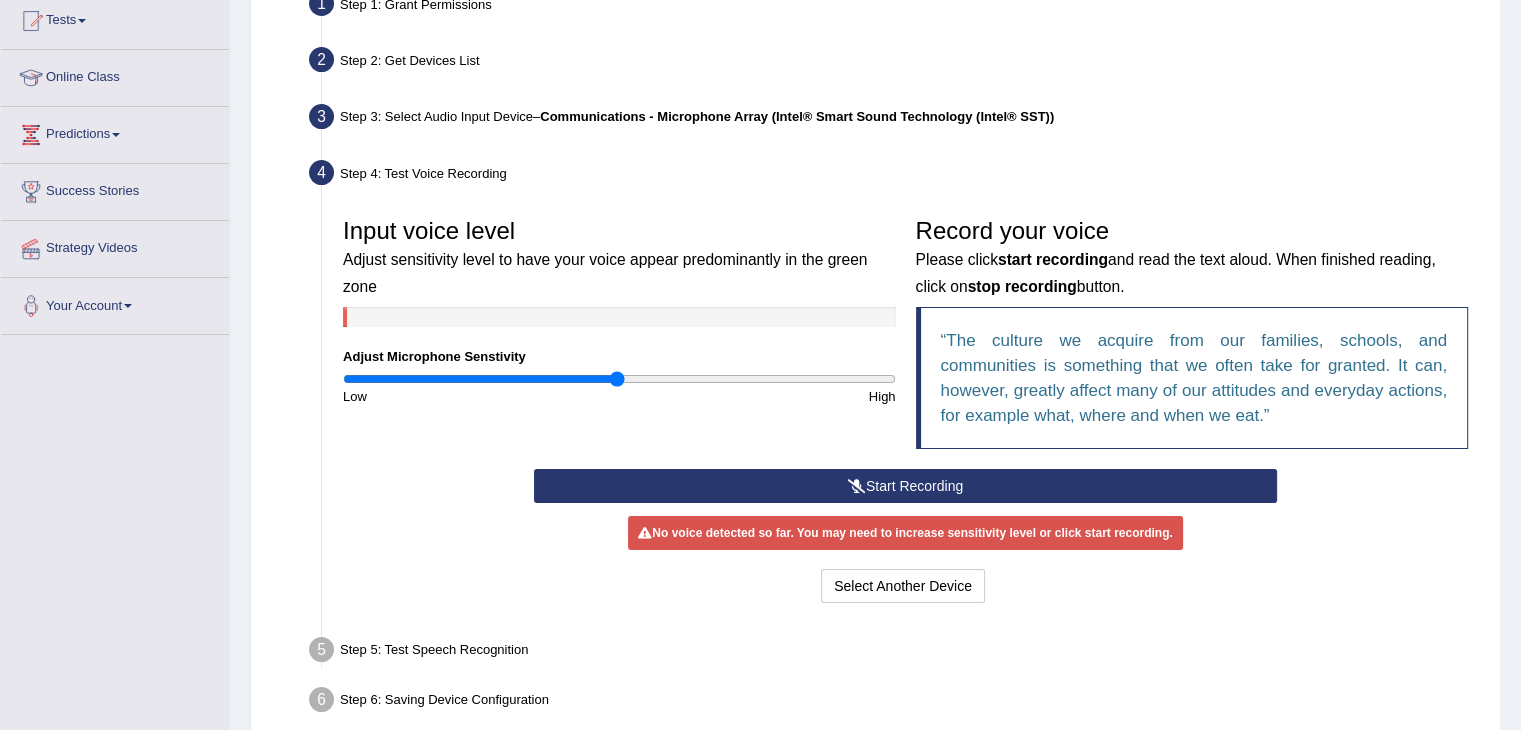 scroll, scrollTop: 226, scrollLeft: 0, axis: vertical 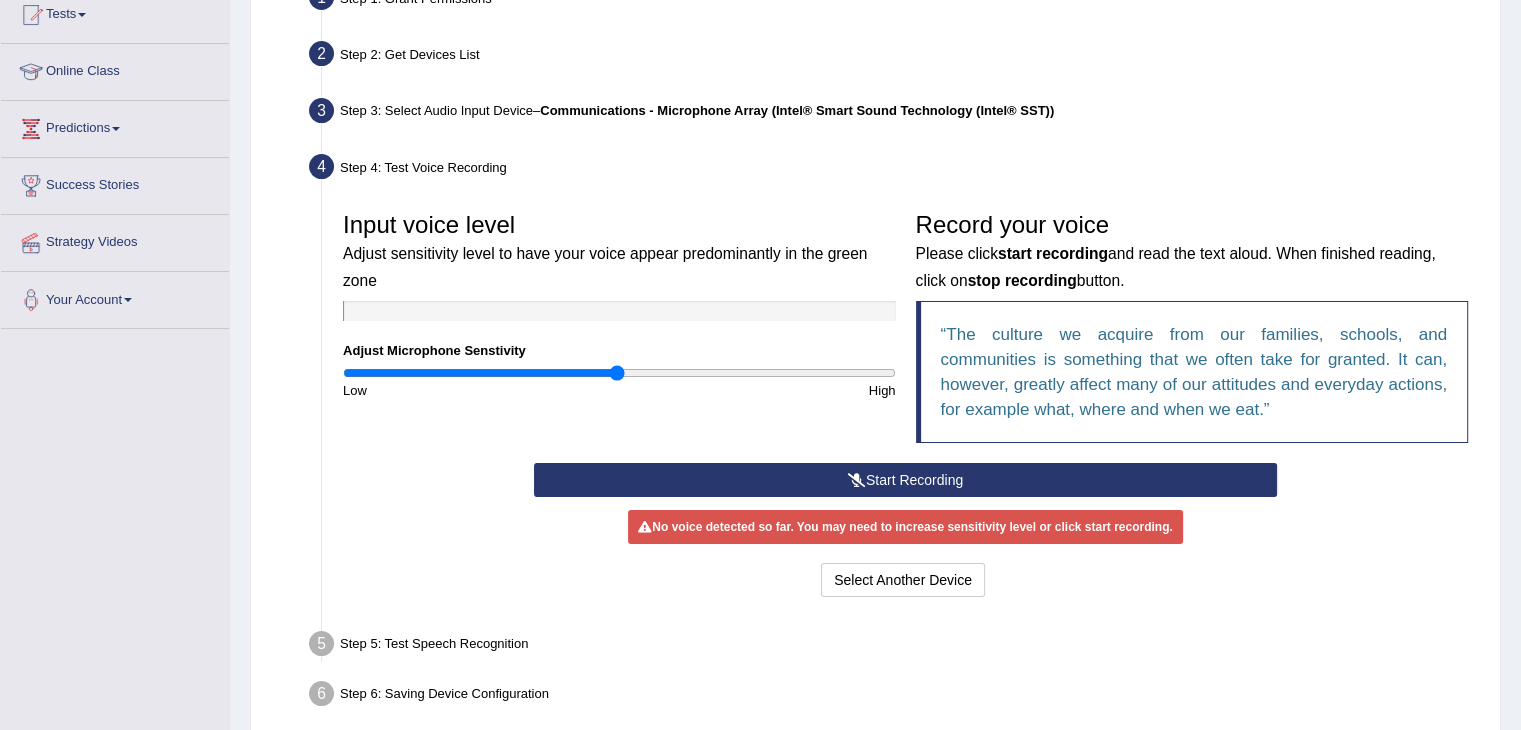 click on "Start Recording" at bounding box center (905, 480) 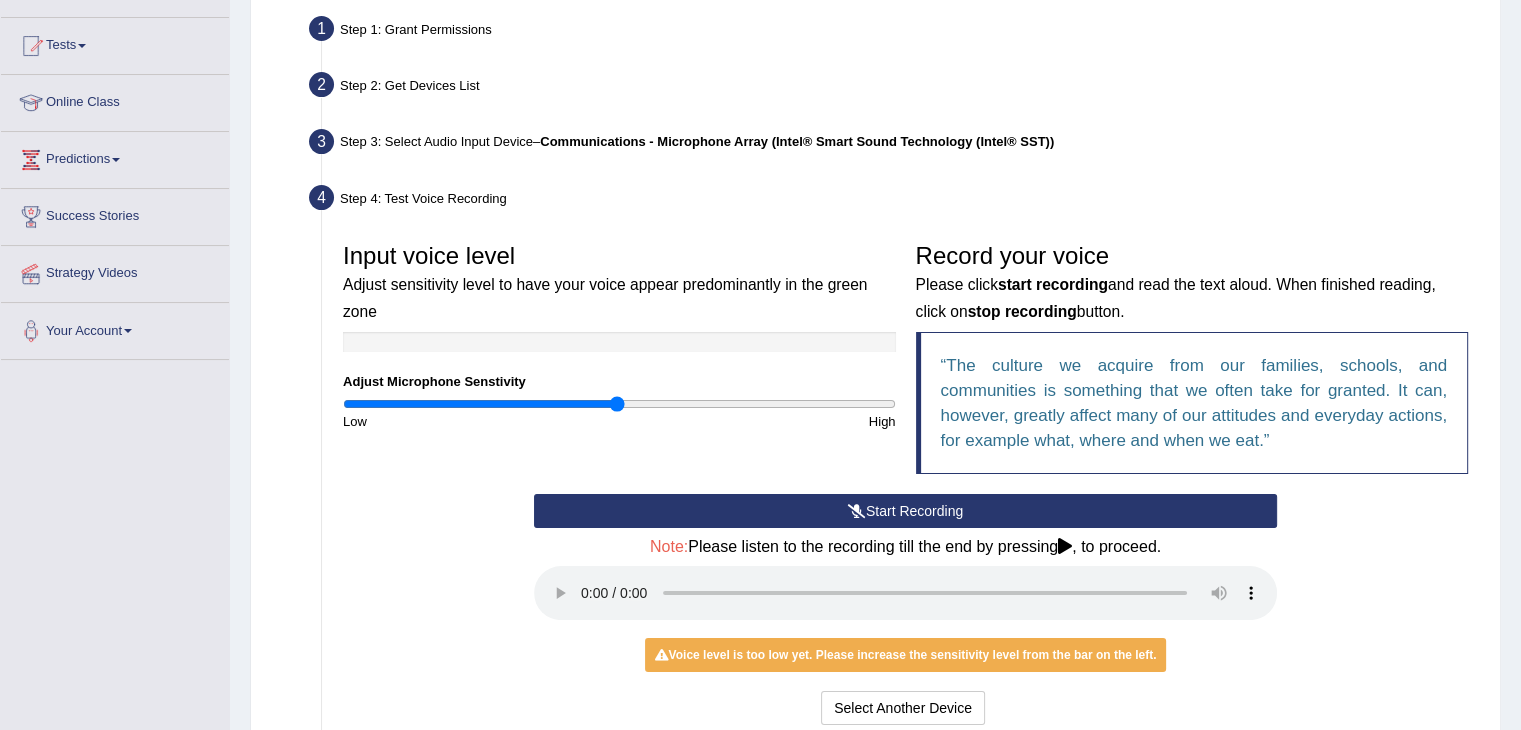 scroll, scrollTop: 412, scrollLeft: 0, axis: vertical 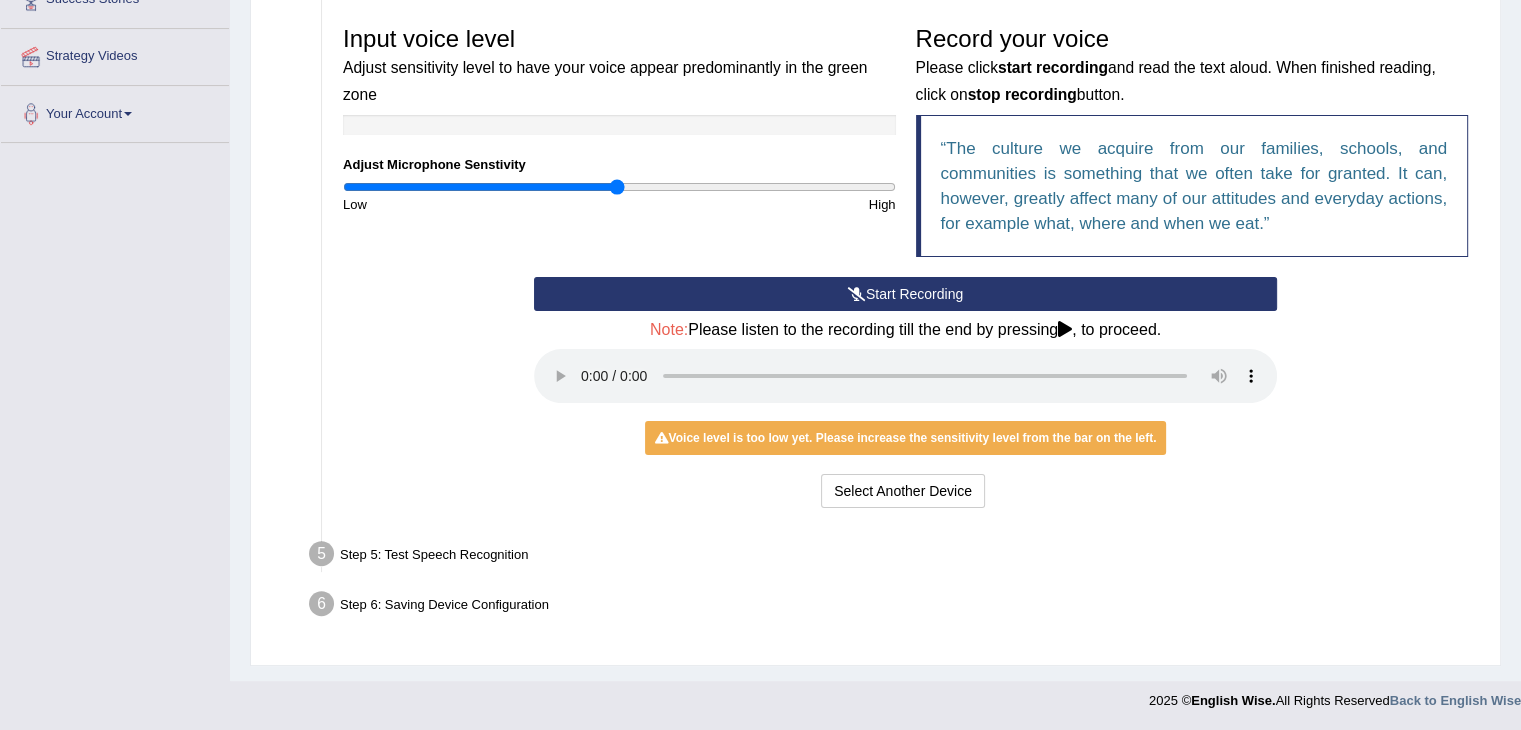 click on "Start Recording" at bounding box center [905, 294] 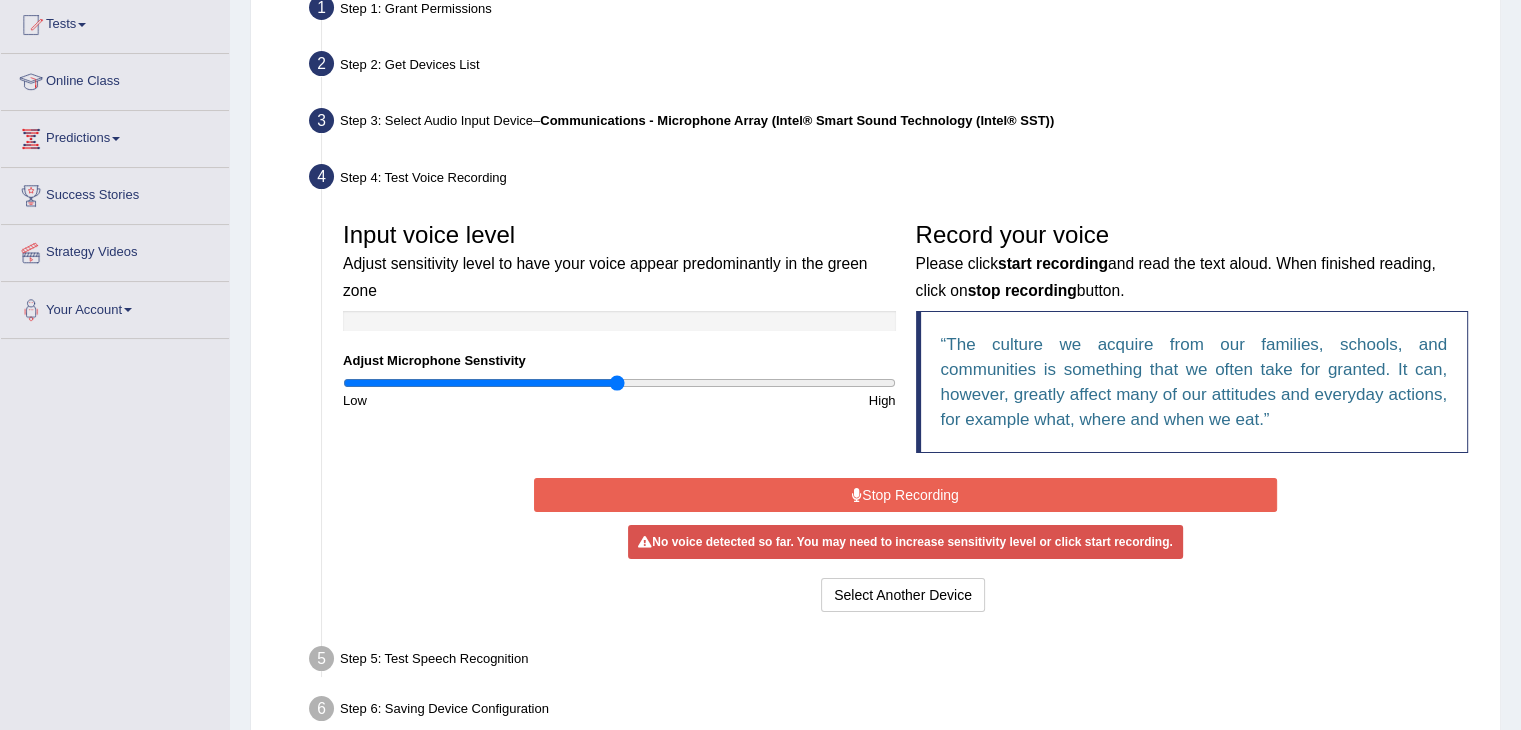 scroll, scrollTop: 213, scrollLeft: 0, axis: vertical 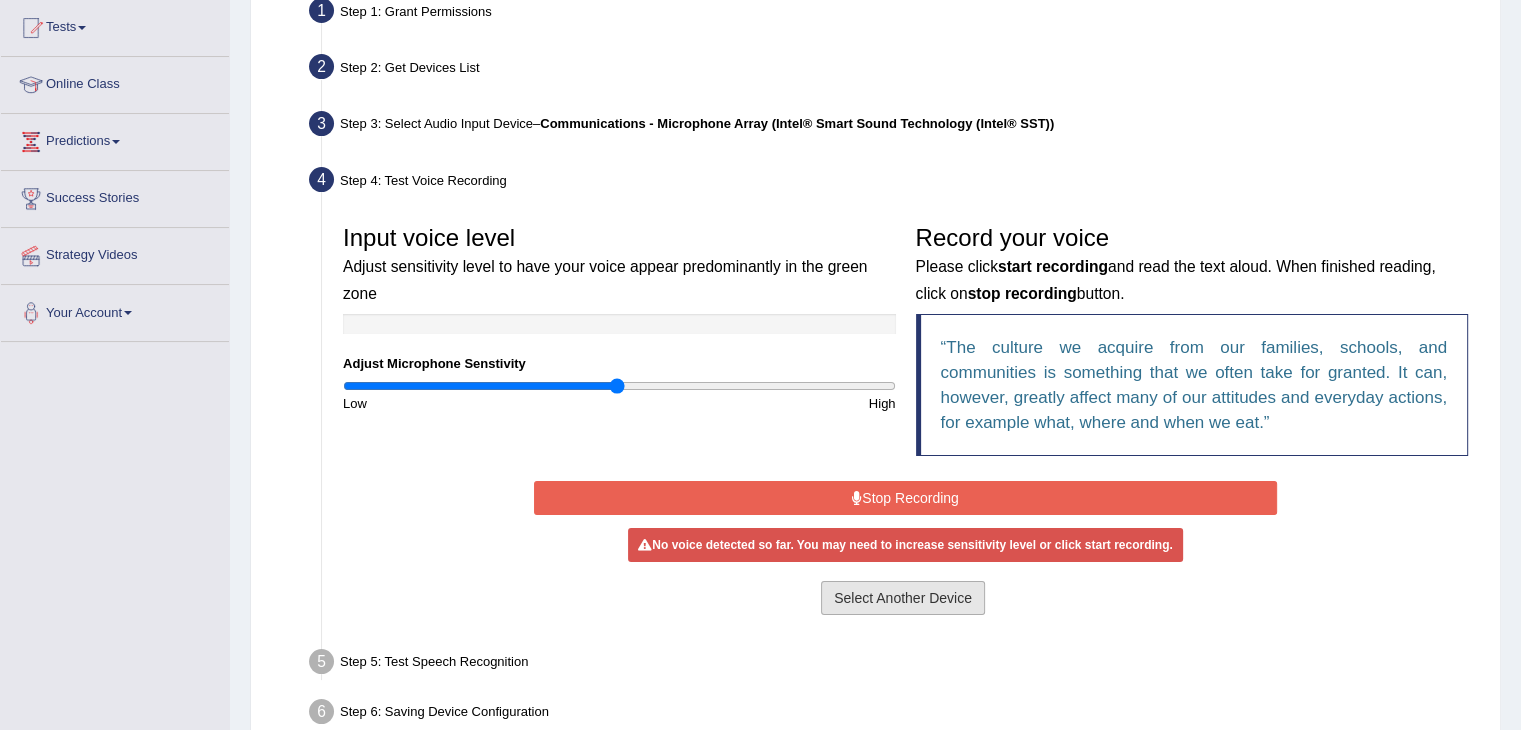 click on "Select Another Device" at bounding box center [903, 598] 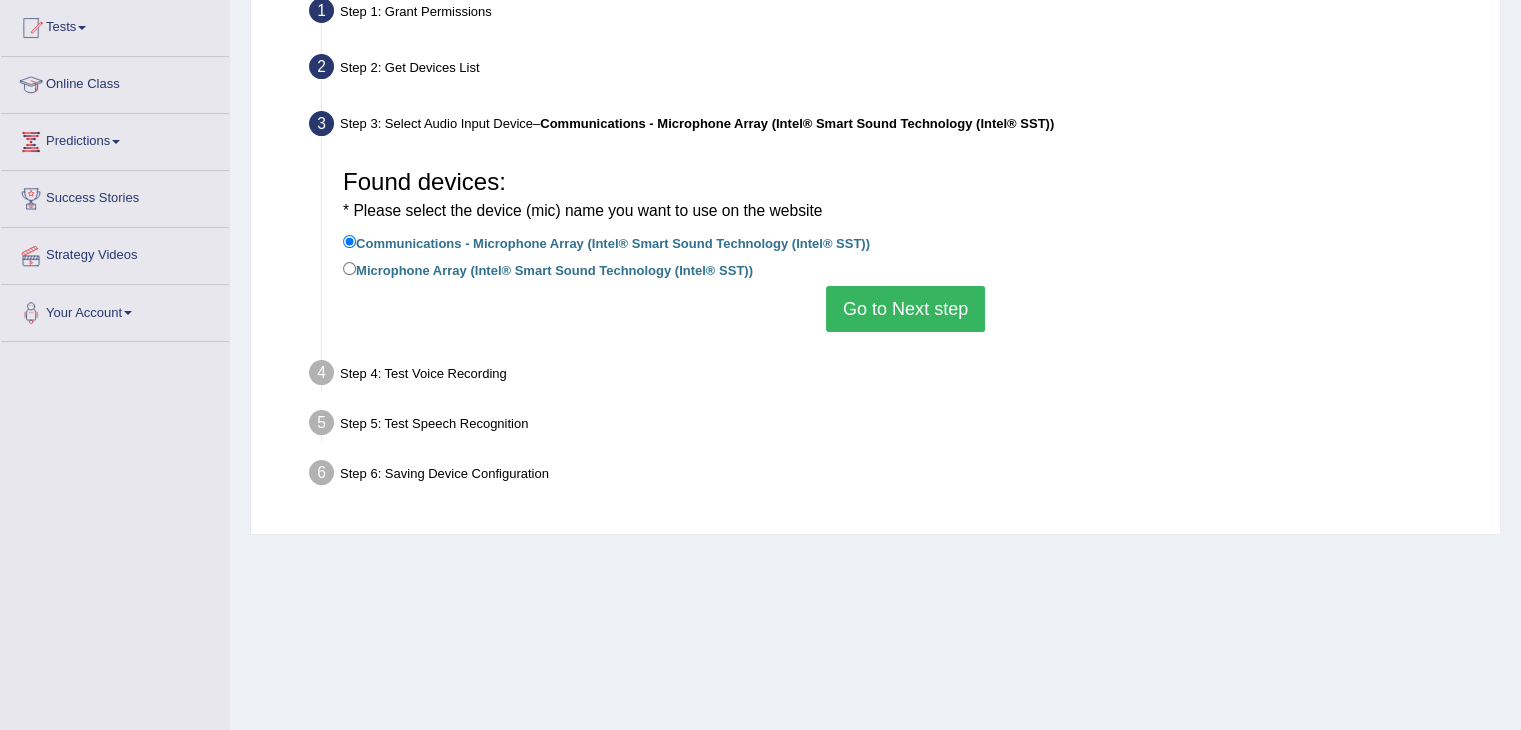 click on "Found devices:
* Please select the device (mic) name you want to use on the website    Communications - Microphone Array (Intel® Smart Sound Technology (Intel® SST))  Microphone Array (Intel® Smart Sound Technology (Intel® SST))   Go to Next step" at bounding box center [905, 245] 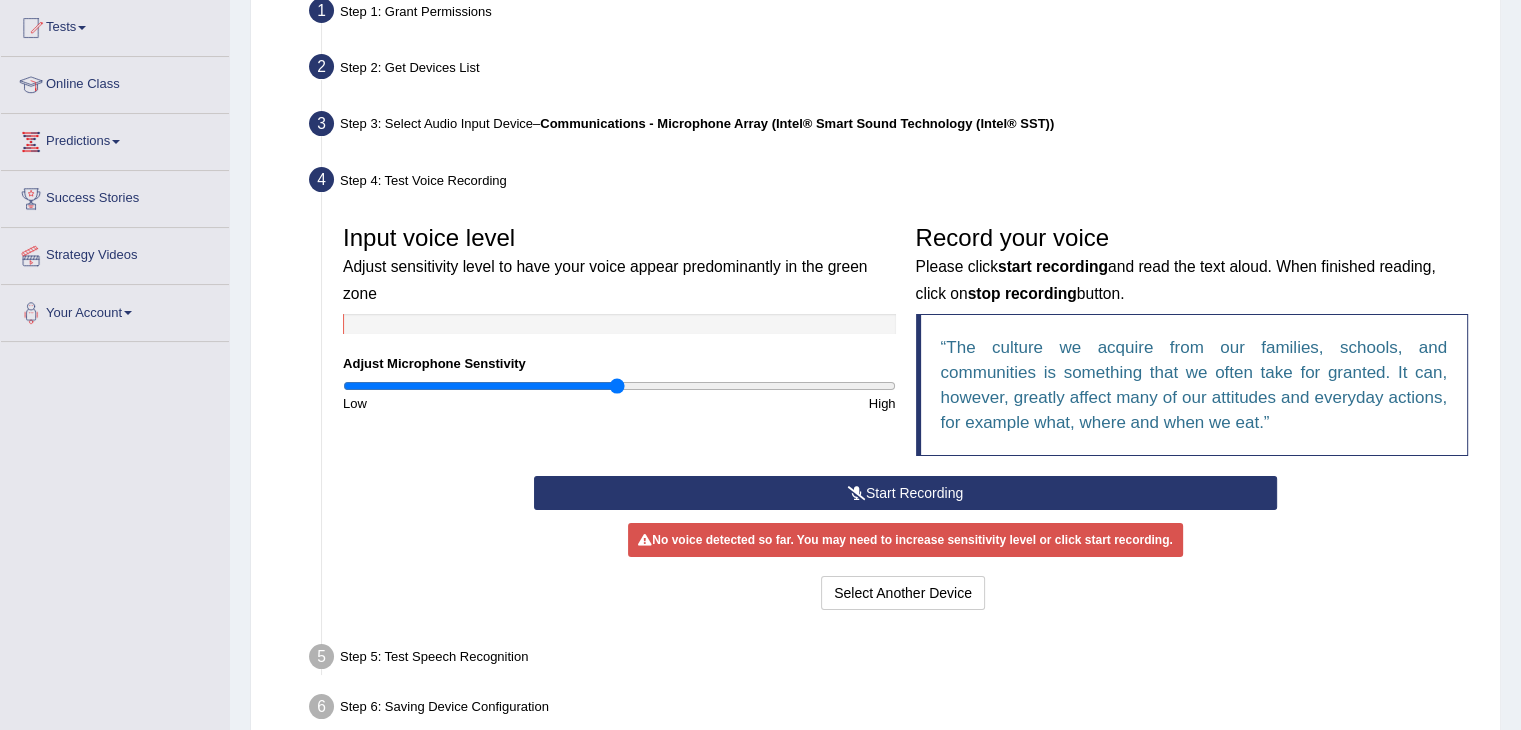 click on "Start Recording" at bounding box center (905, 493) 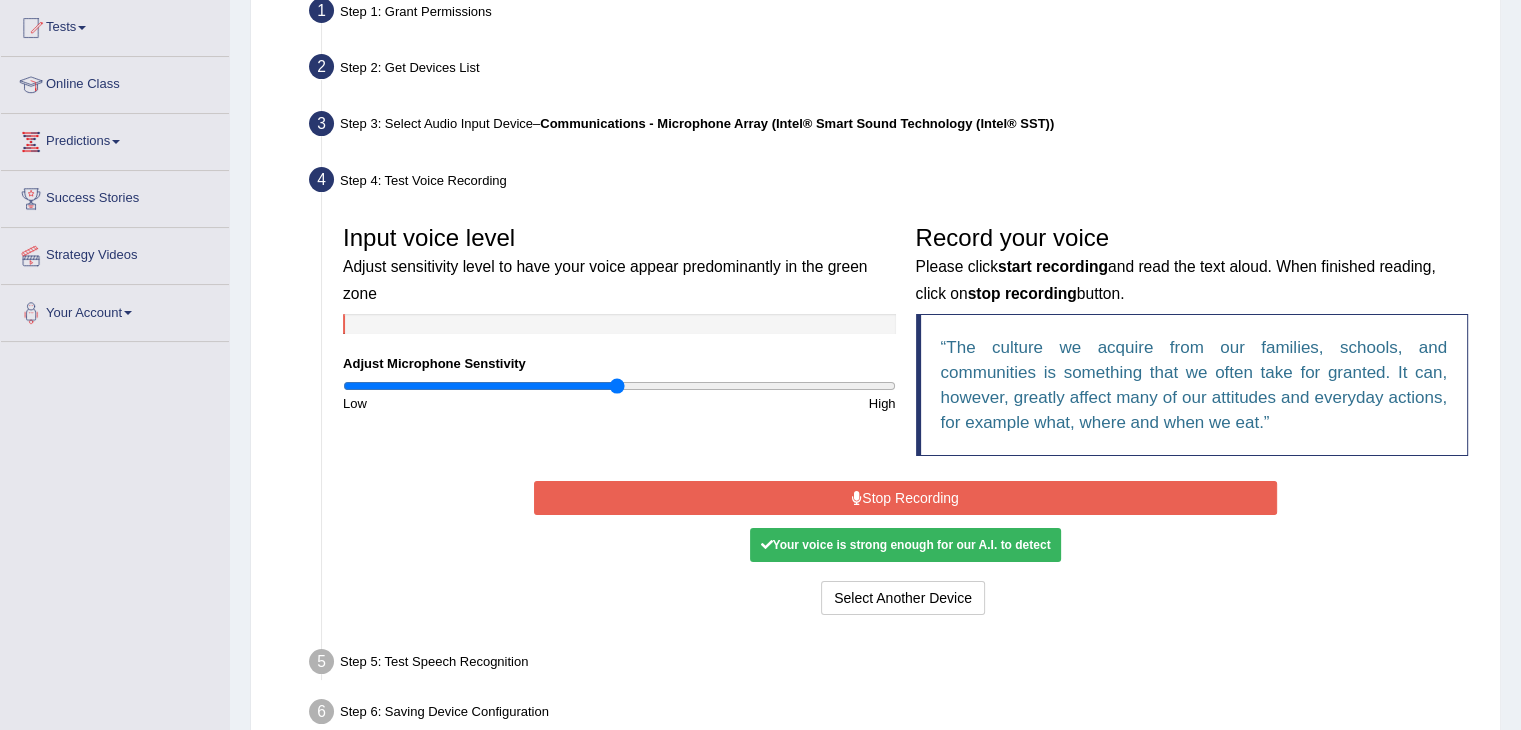 click on "Stop Recording" at bounding box center (905, 498) 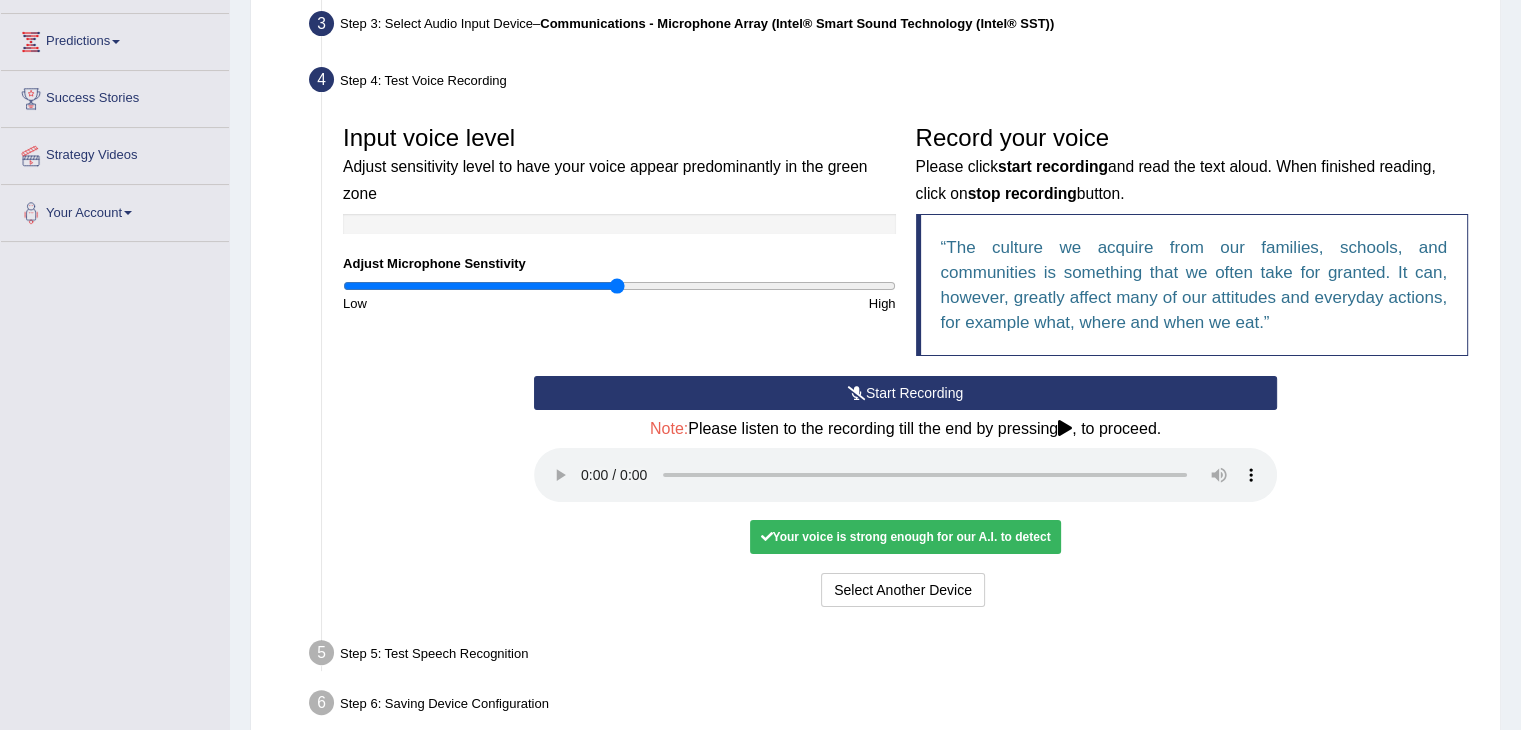scroll, scrollTop: 412, scrollLeft: 0, axis: vertical 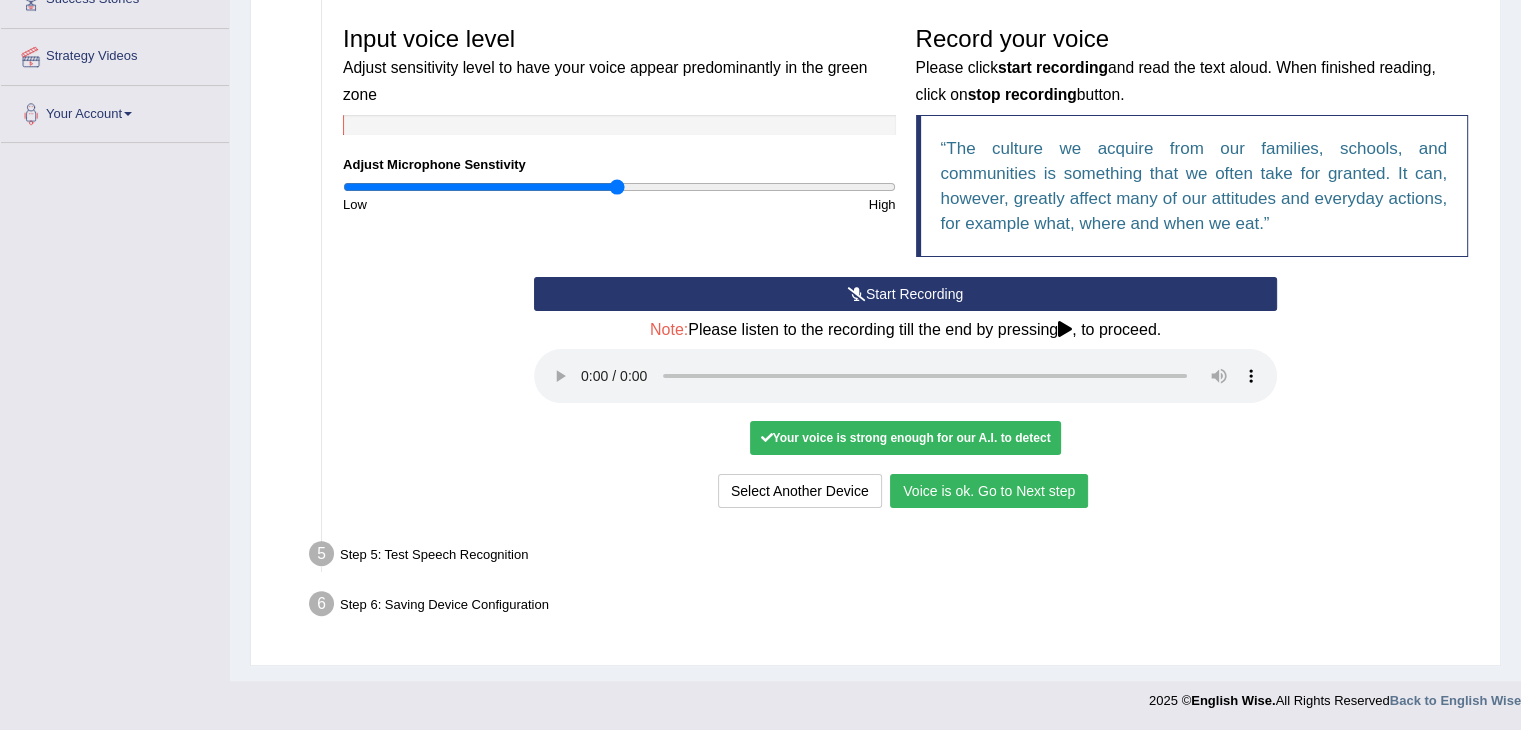 click on "Voice is ok. Go to Next step" at bounding box center (989, 491) 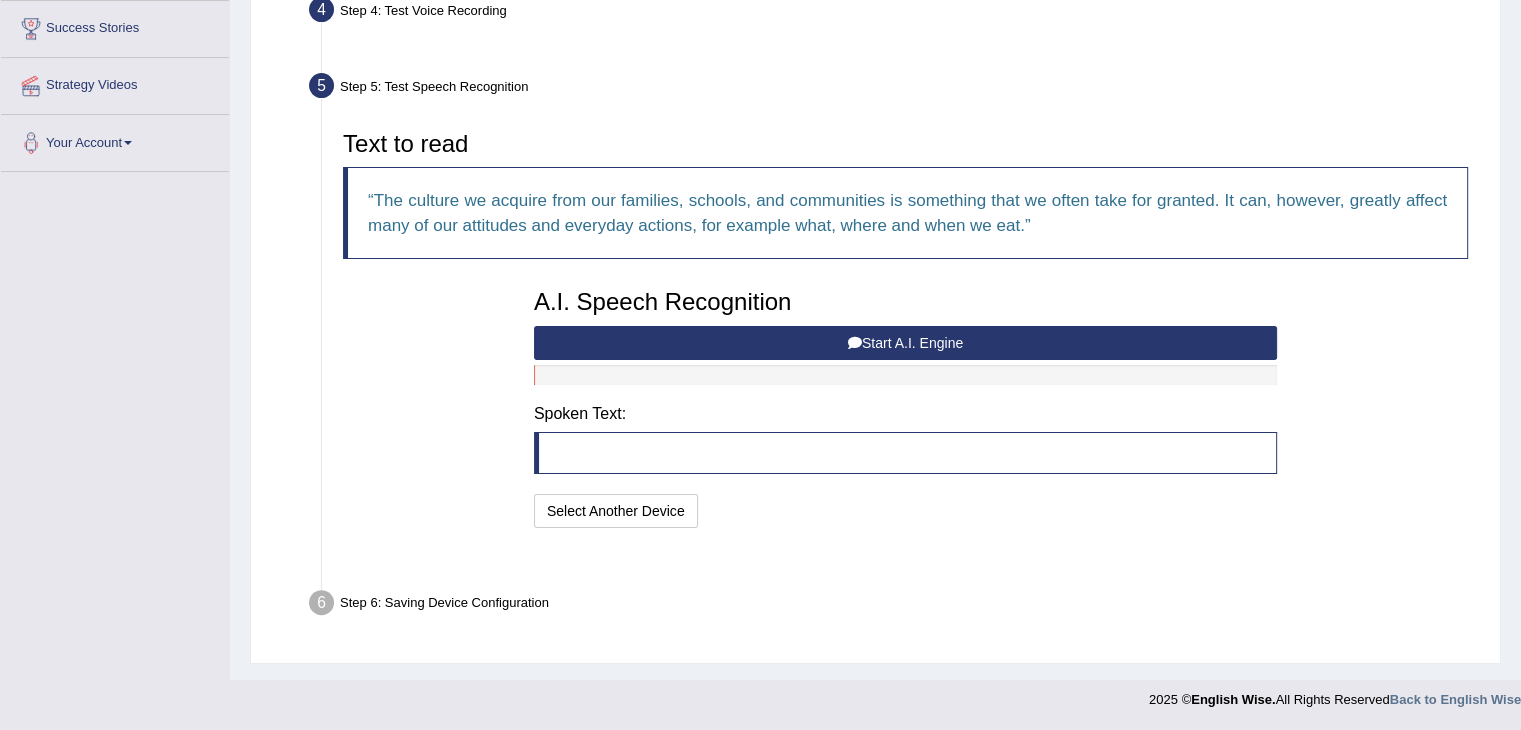scroll, scrollTop: 333, scrollLeft: 0, axis: vertical 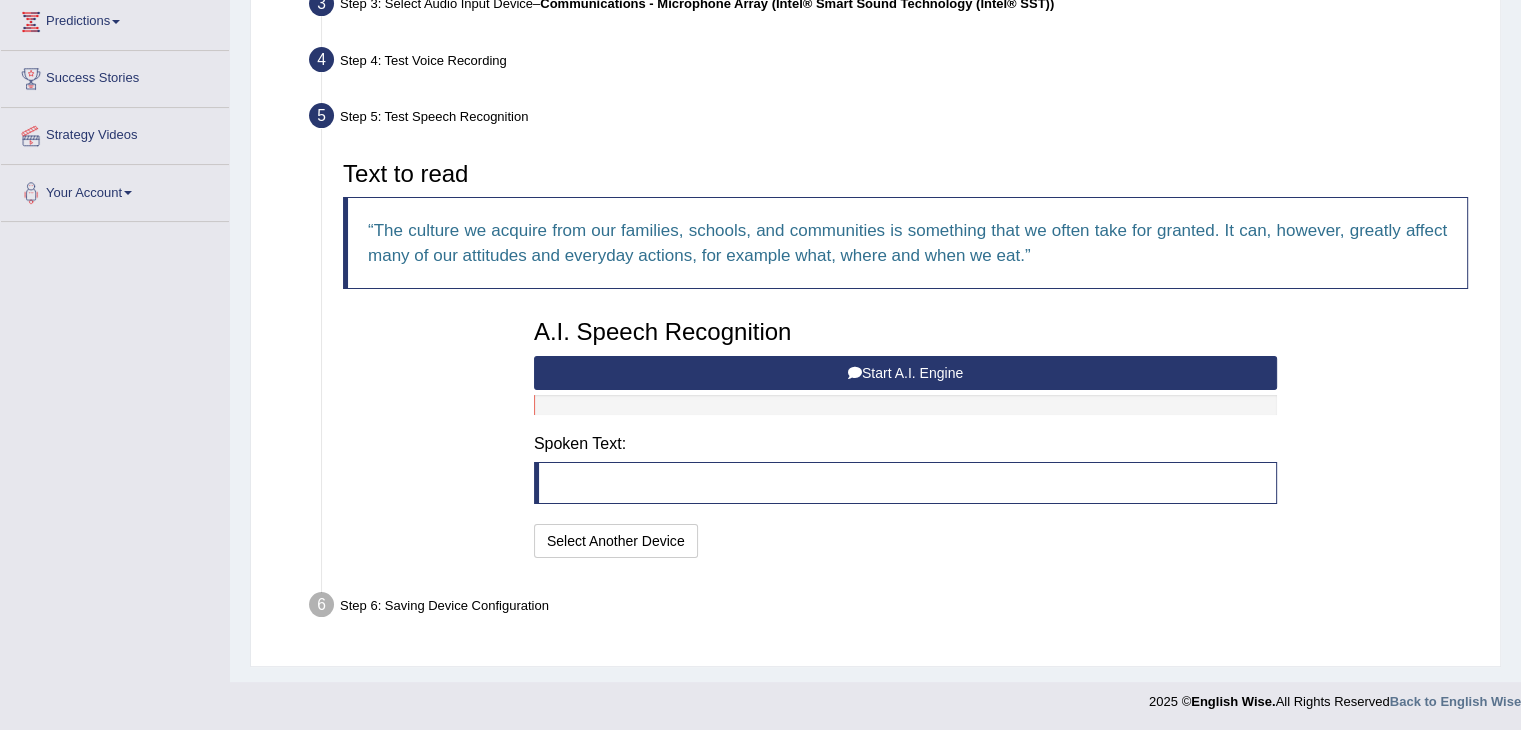 click on "Start A.I. Engine" at bounding box center [905, 373] 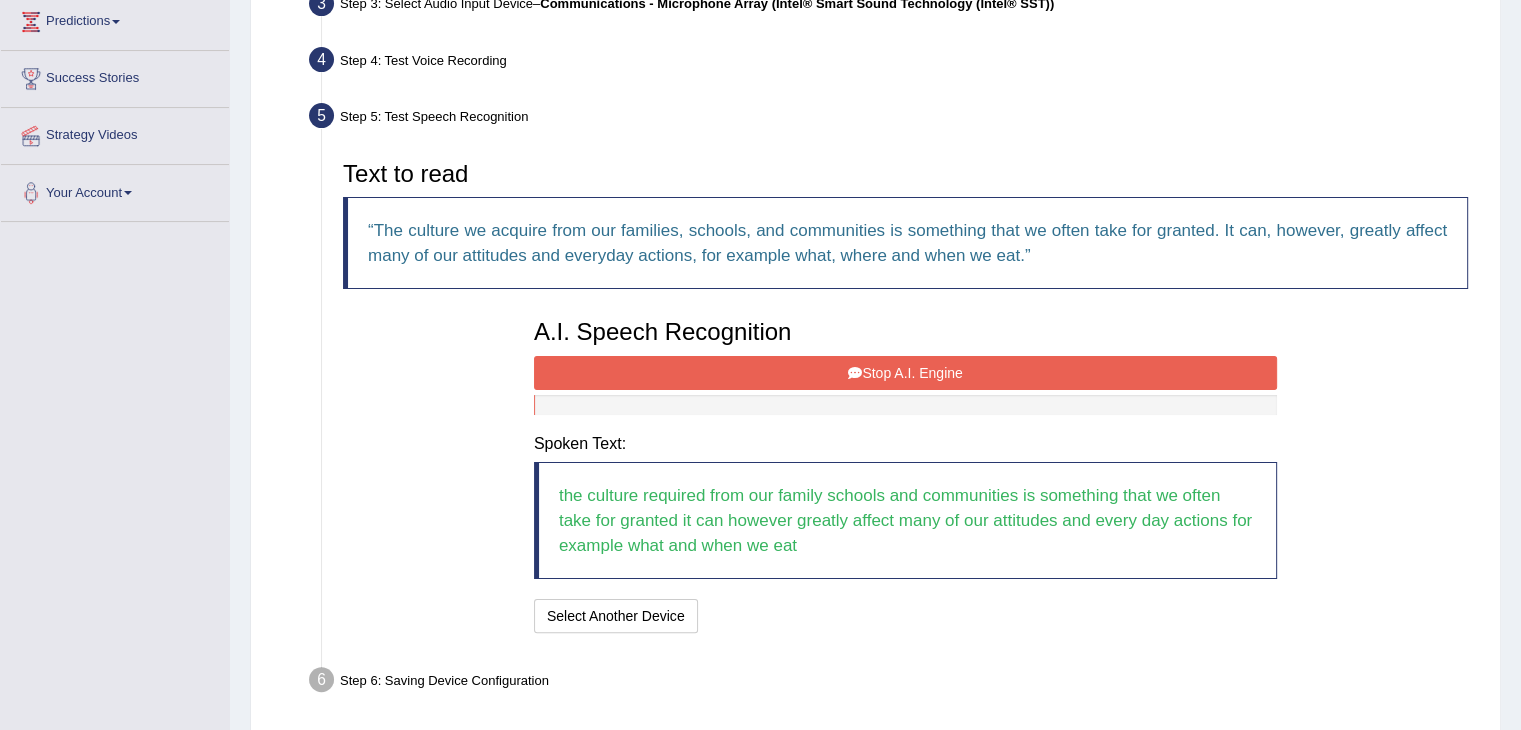 scroll, scrollTop: 408, scrollLeft: 0, axis: vertical 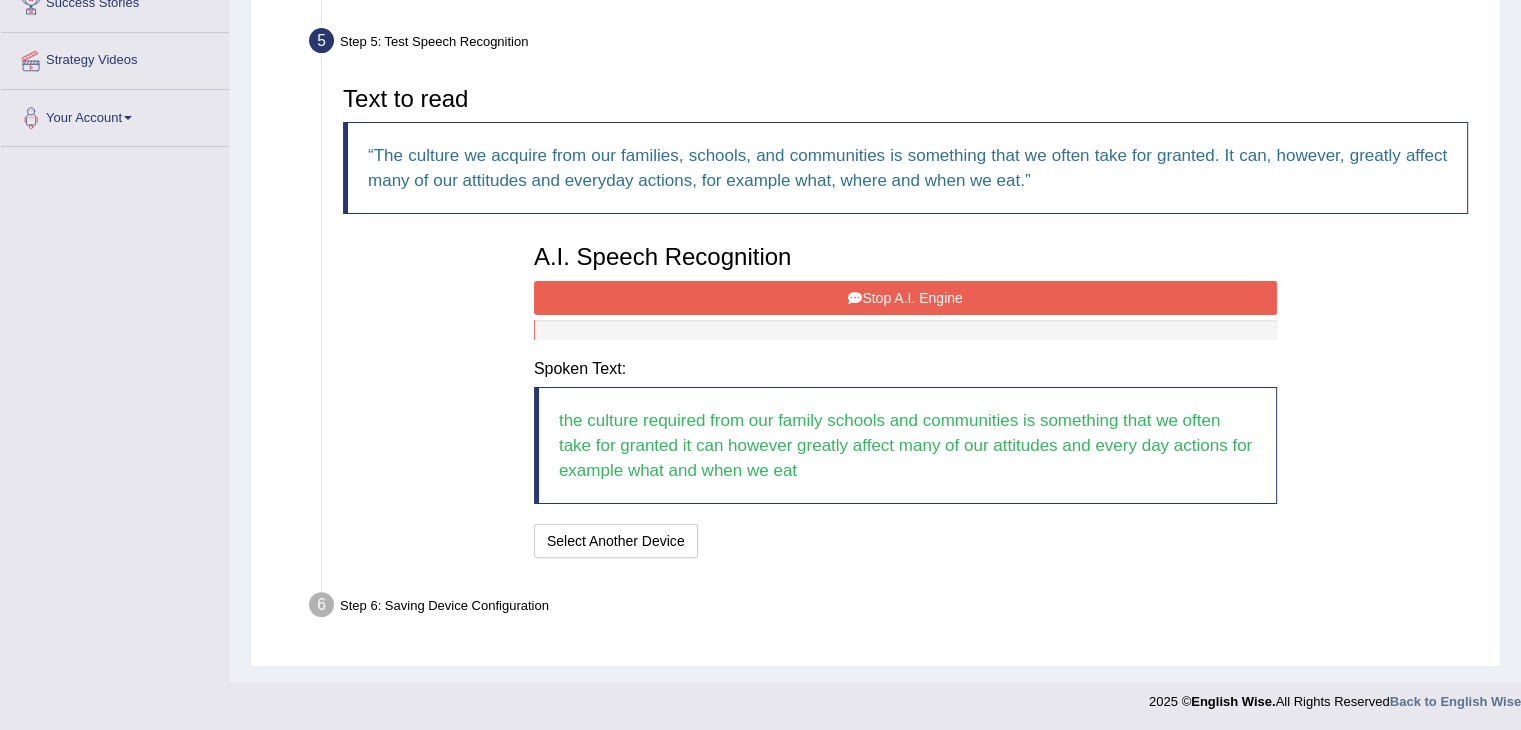 click at bounding box center [855, 298] 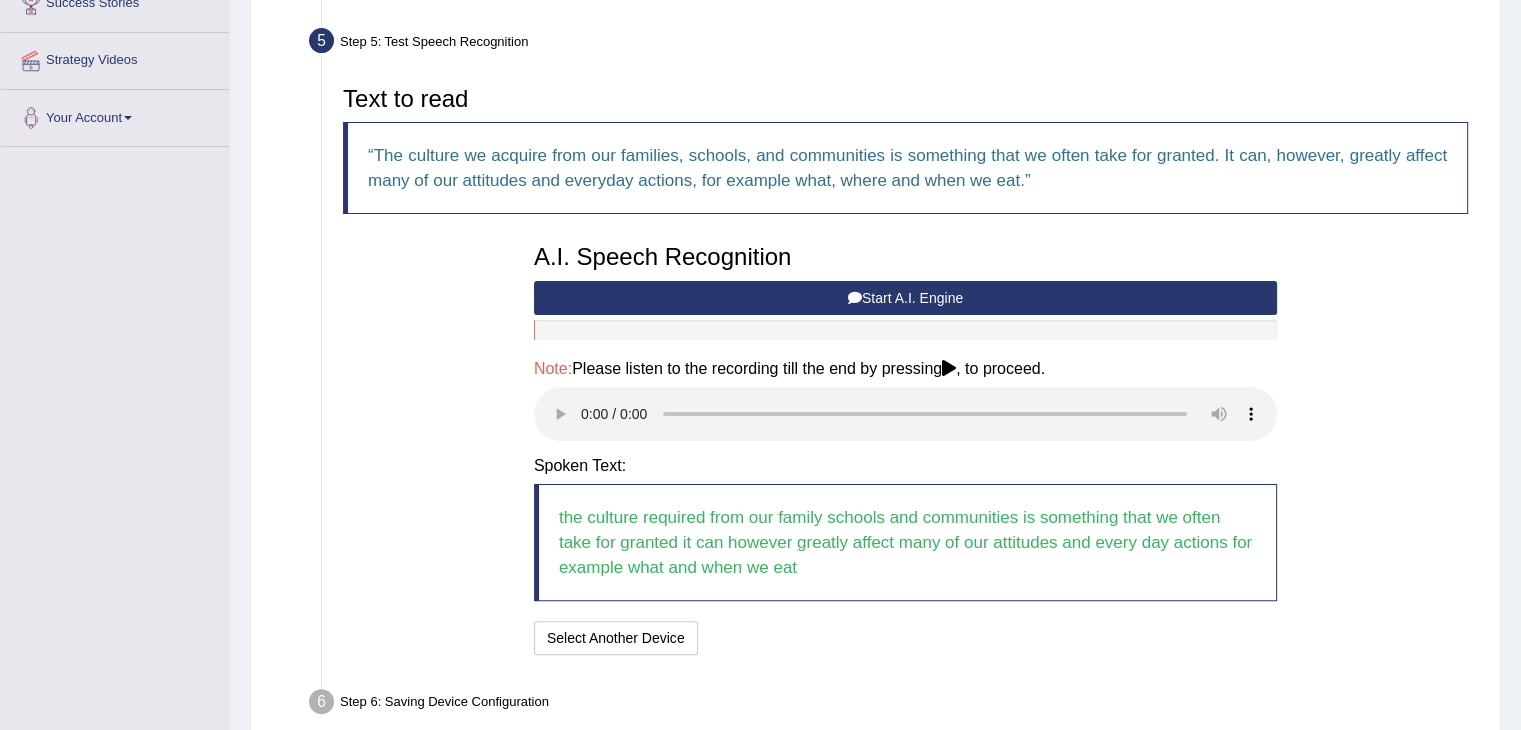 scroll, scrollTop: 505, scrollLeft: 0, axis: vertical 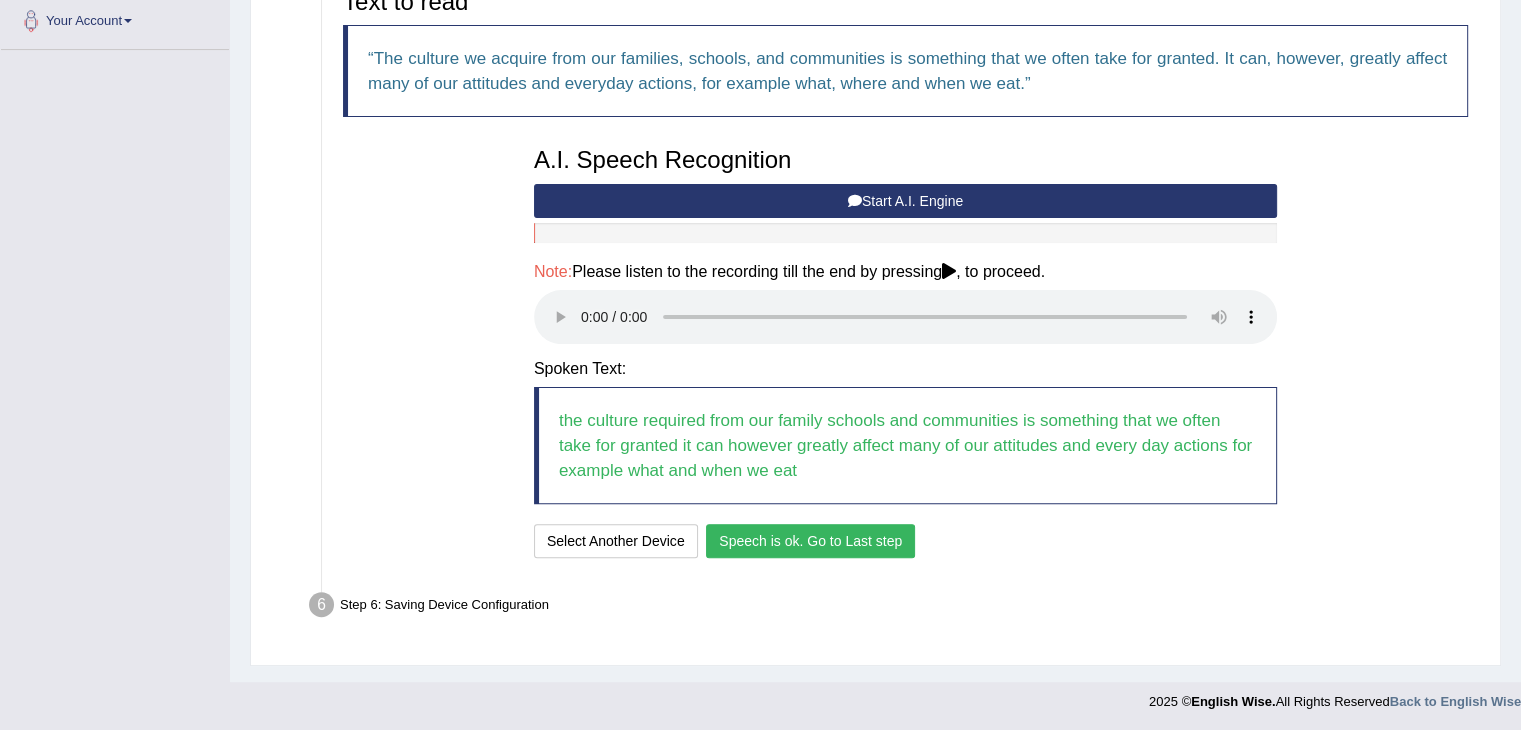 click on "Speech is ok. Go to Last step" at bounding box center [810, 541] 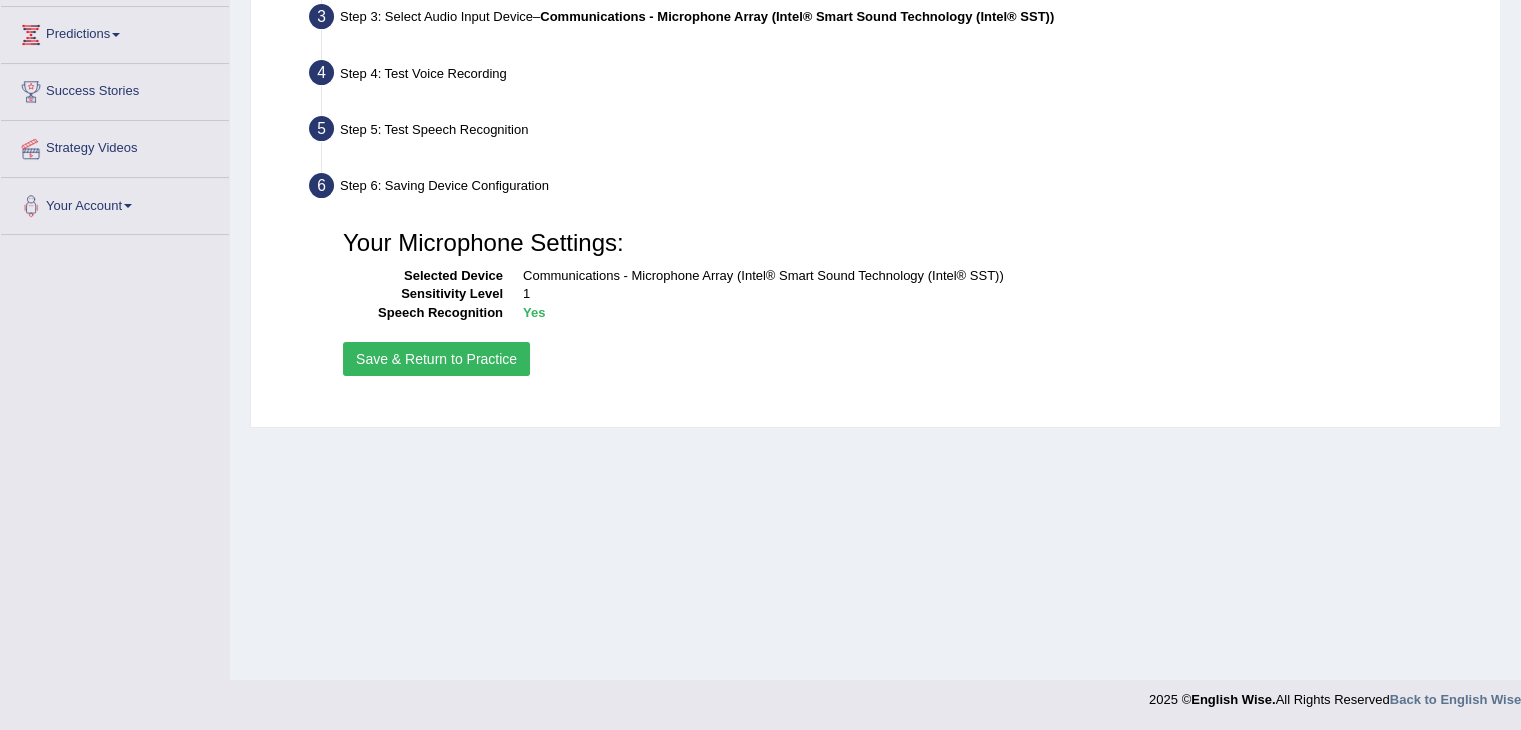 click on "Save & Return to Practice" at bounding box center [436, 359] 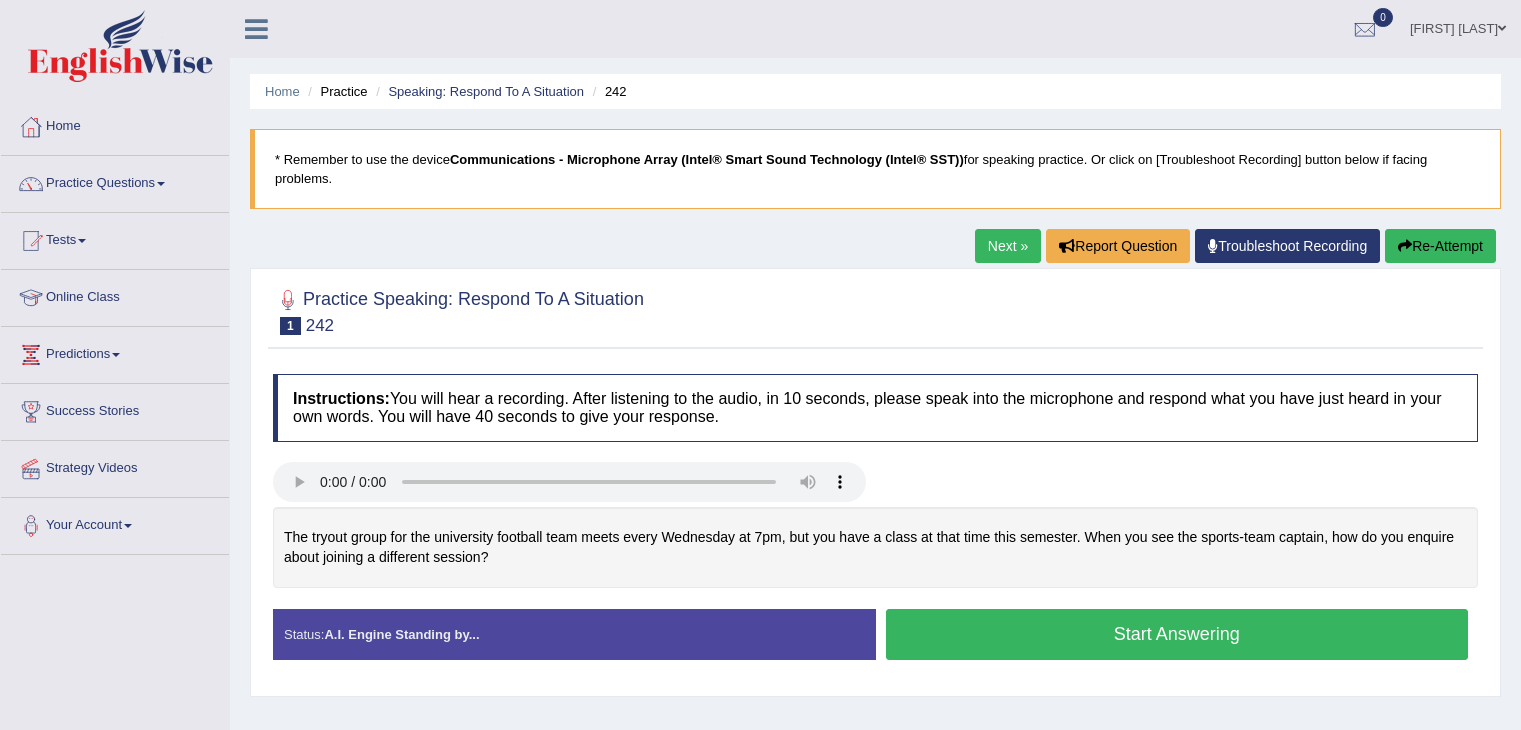 scroll, scrollTop: 0, scrollLeft: 0, axis: both 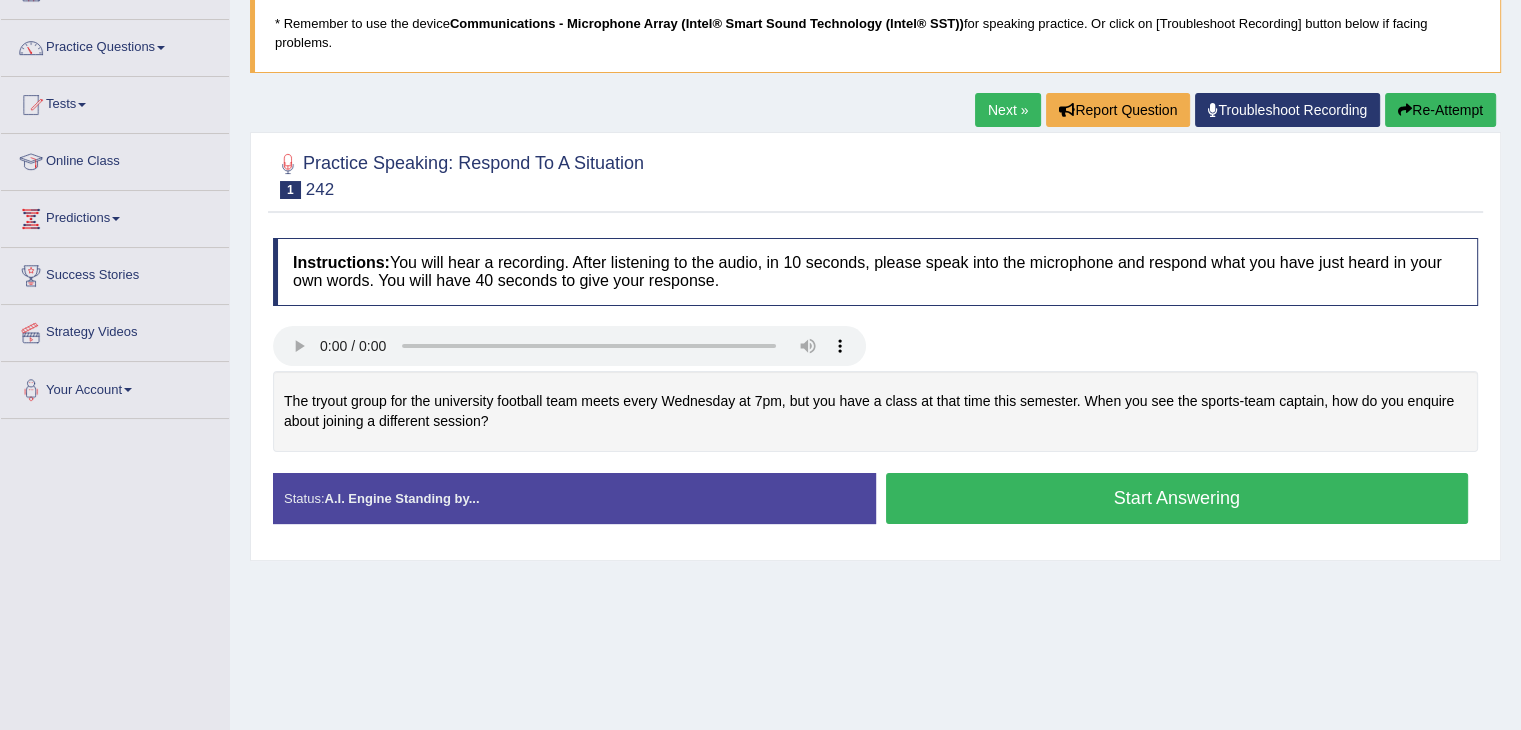 click on "Start Answering" at bounding box center (1177, 498) 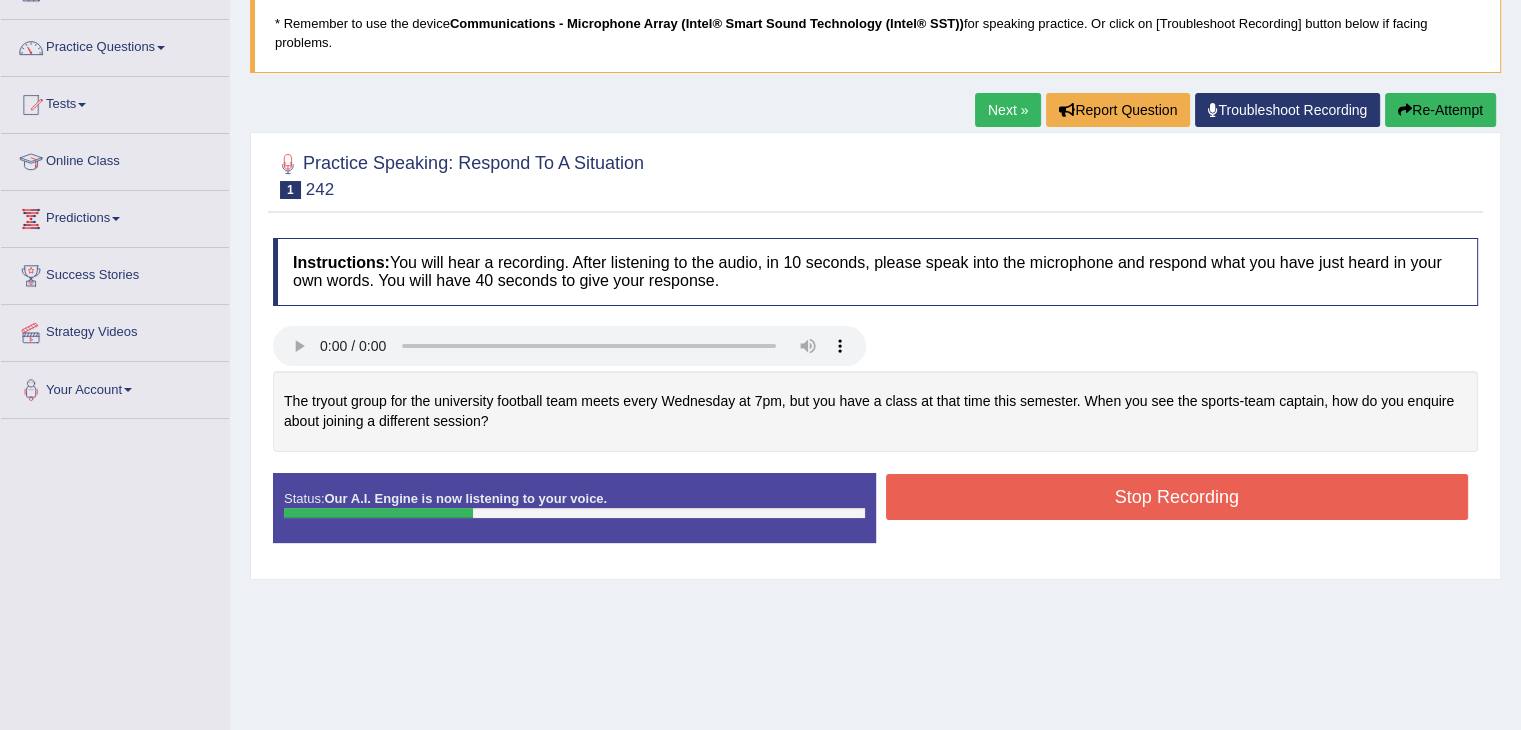 click on "Stop Recording" at bounding box center [1177, 497] 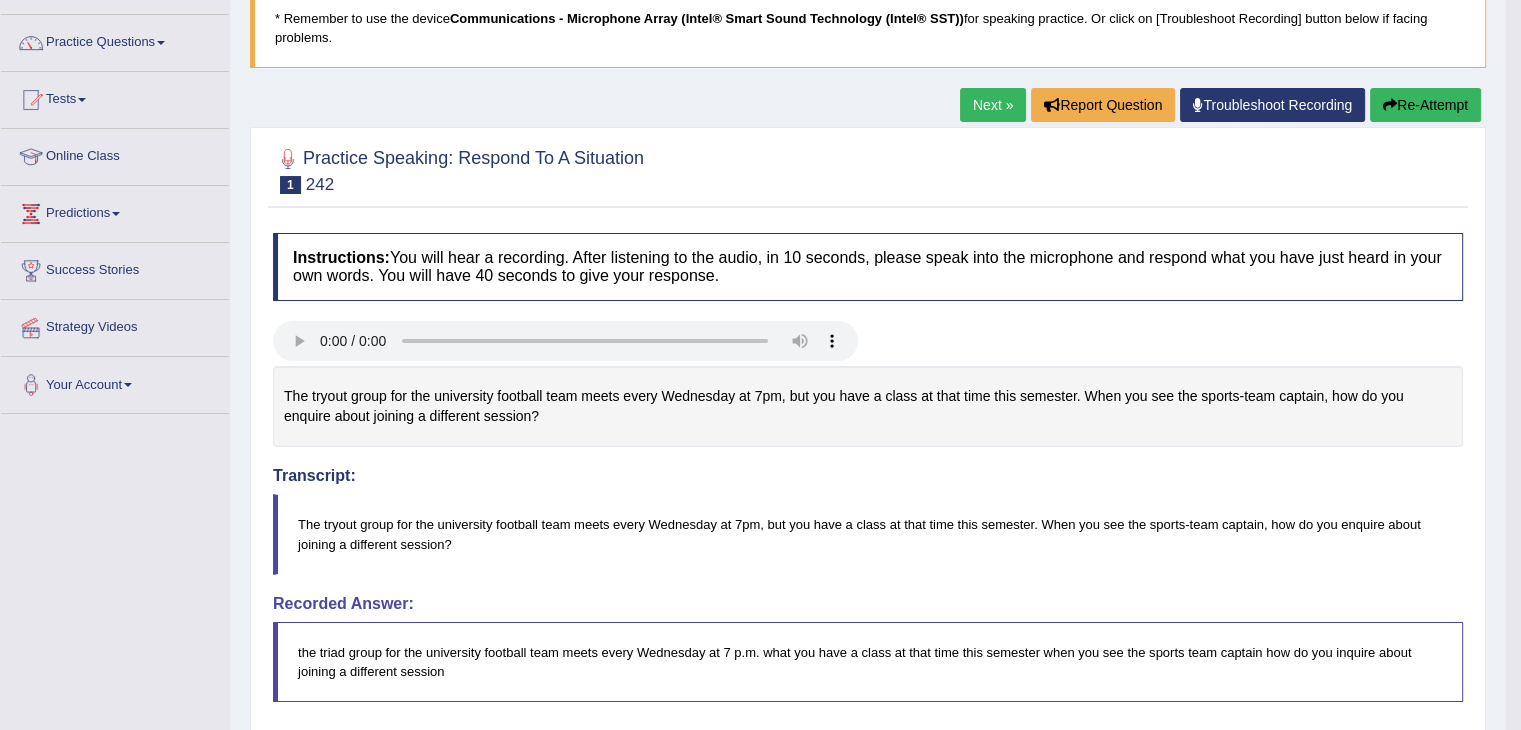scroll, scrollTop: 140, scrollLeft: 0, axis: vertical 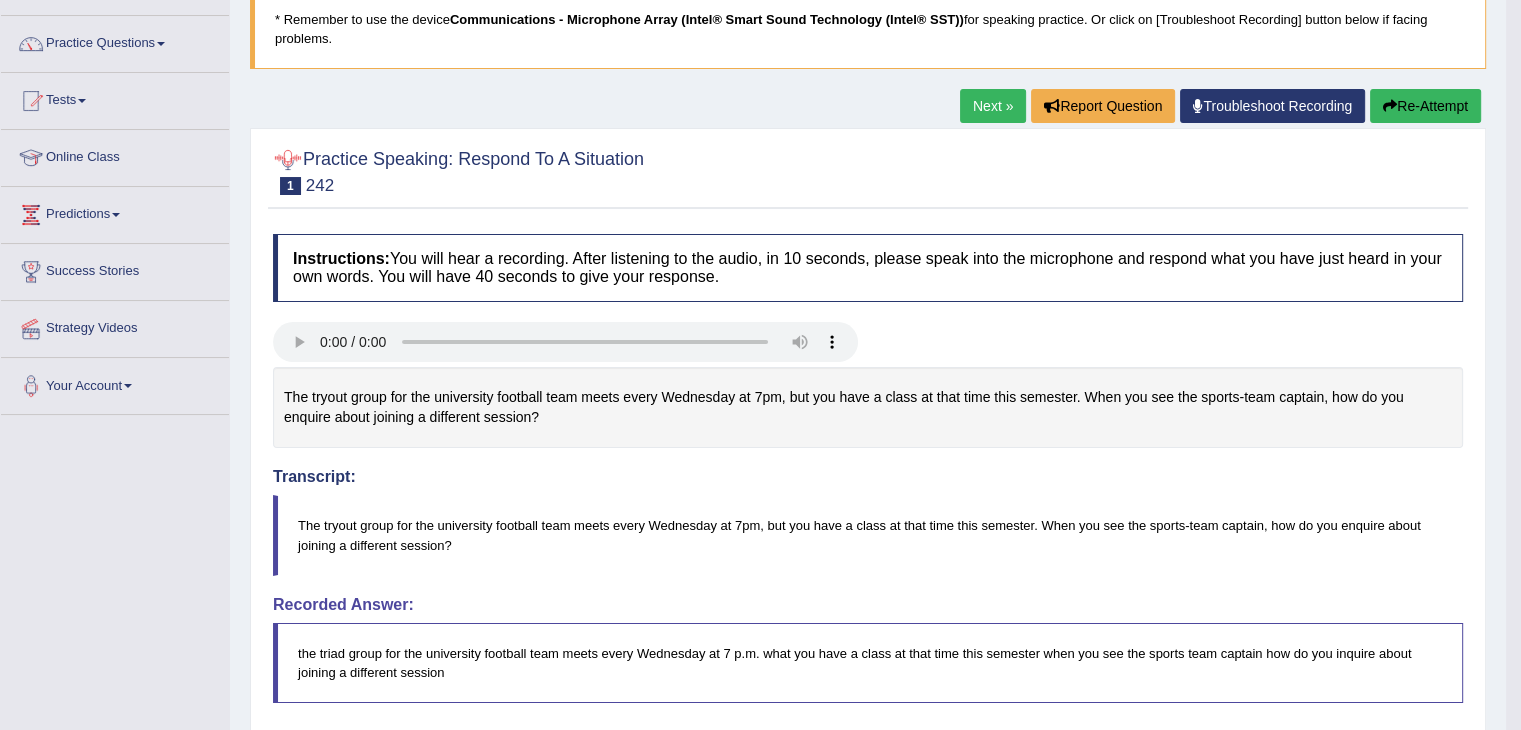 click on "Next »" at bounding box center [993, 106] 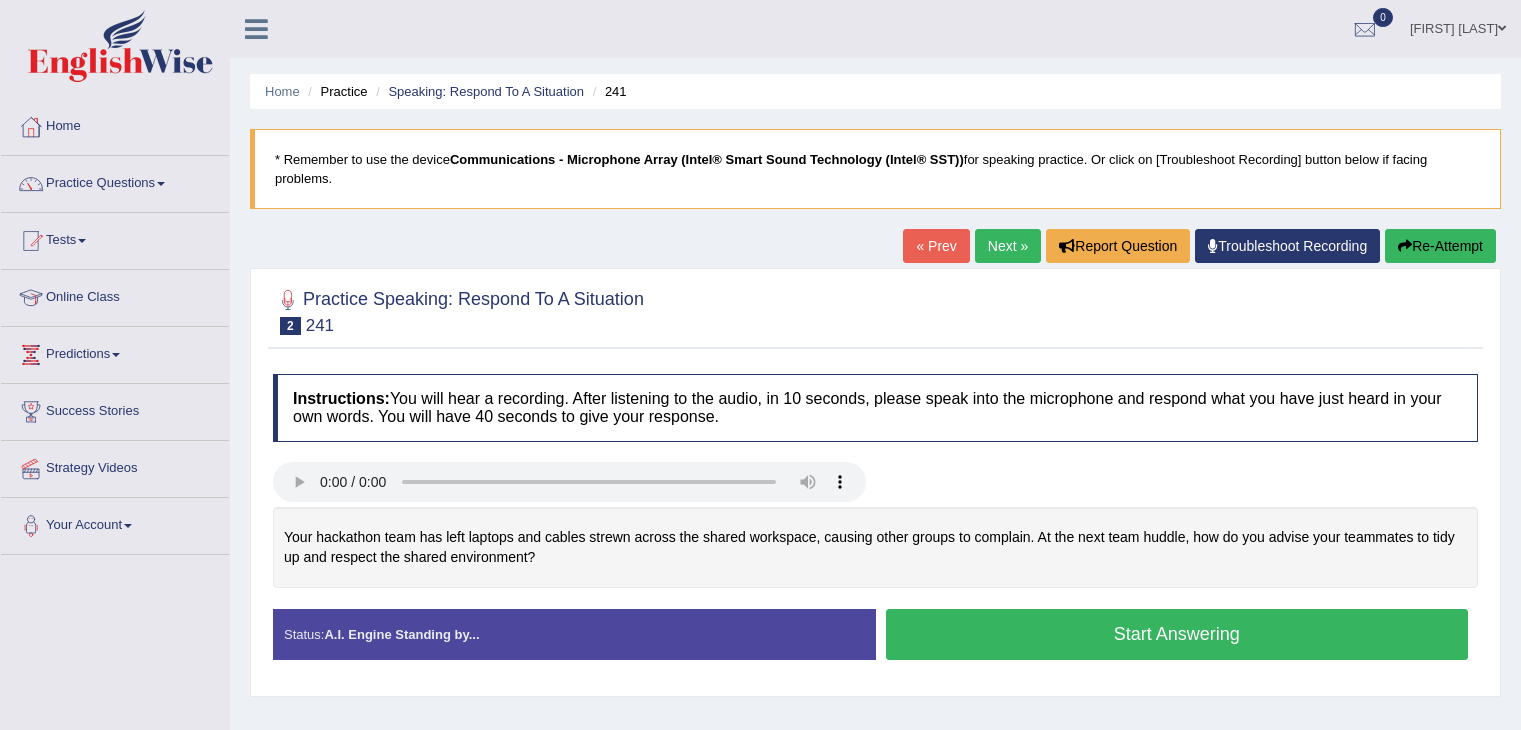 scroll, scrollTop: 0, scrollLeft: 0, axis: both 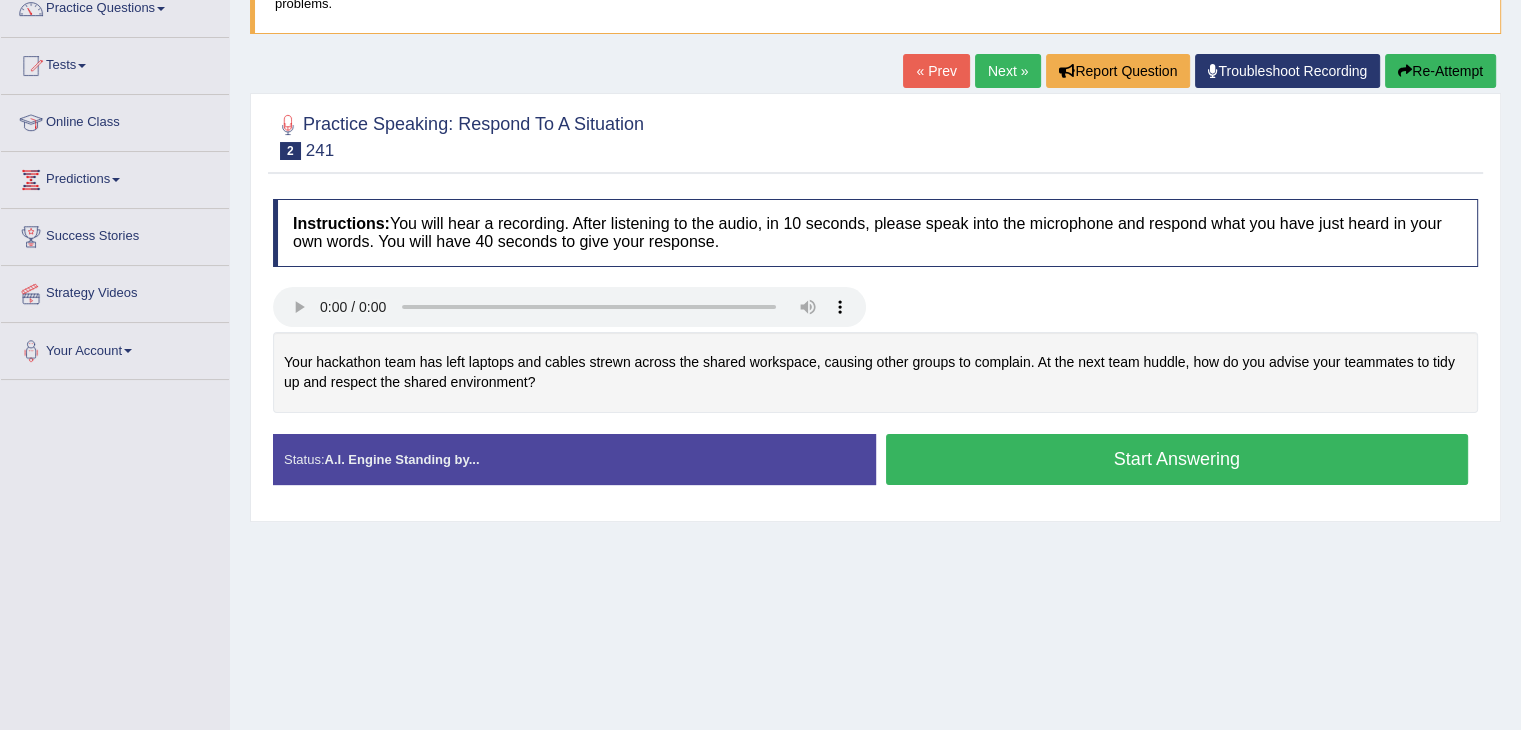 click on "Start Answering" at bounding box center [1177, 459] 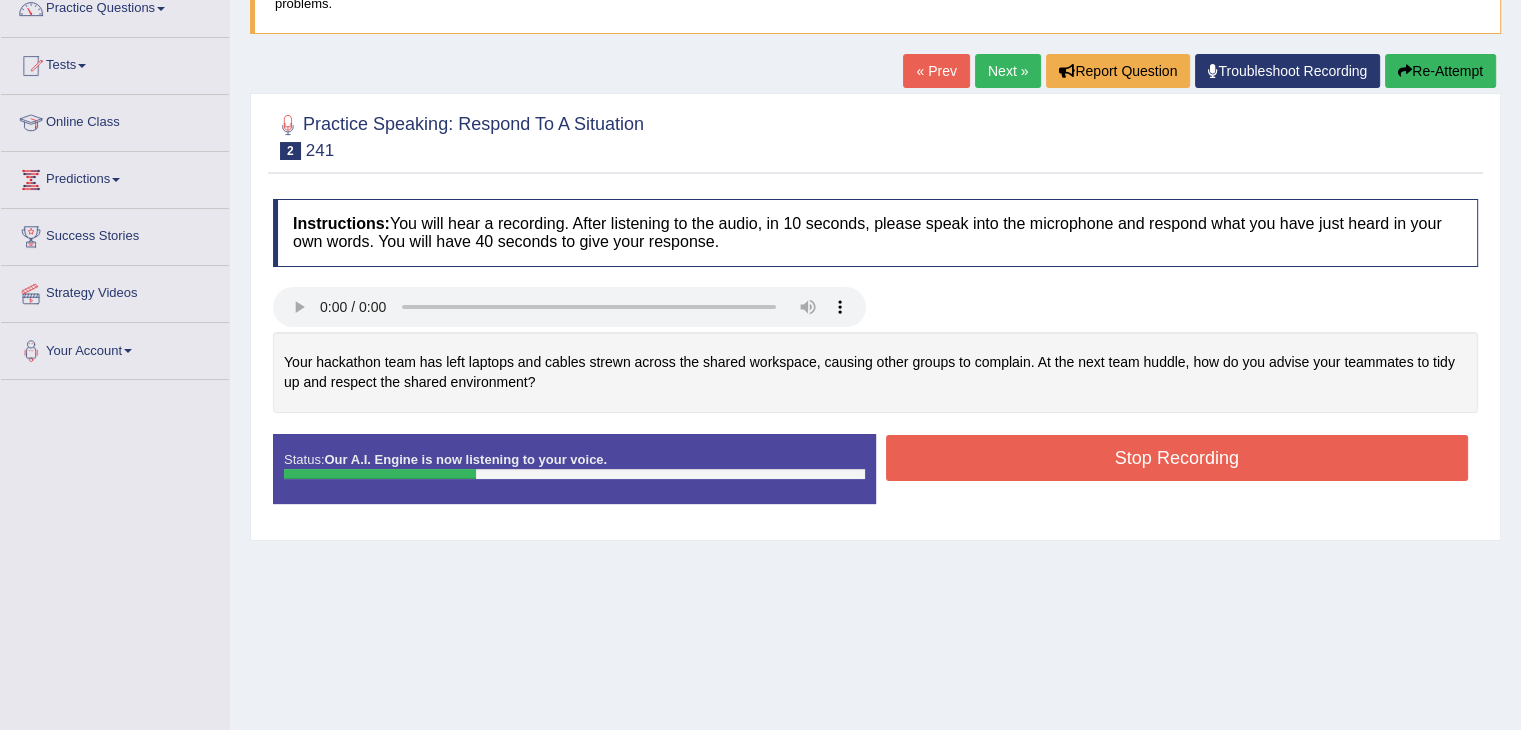 click on "Stop Recording" at bounding box center [1177, 458] 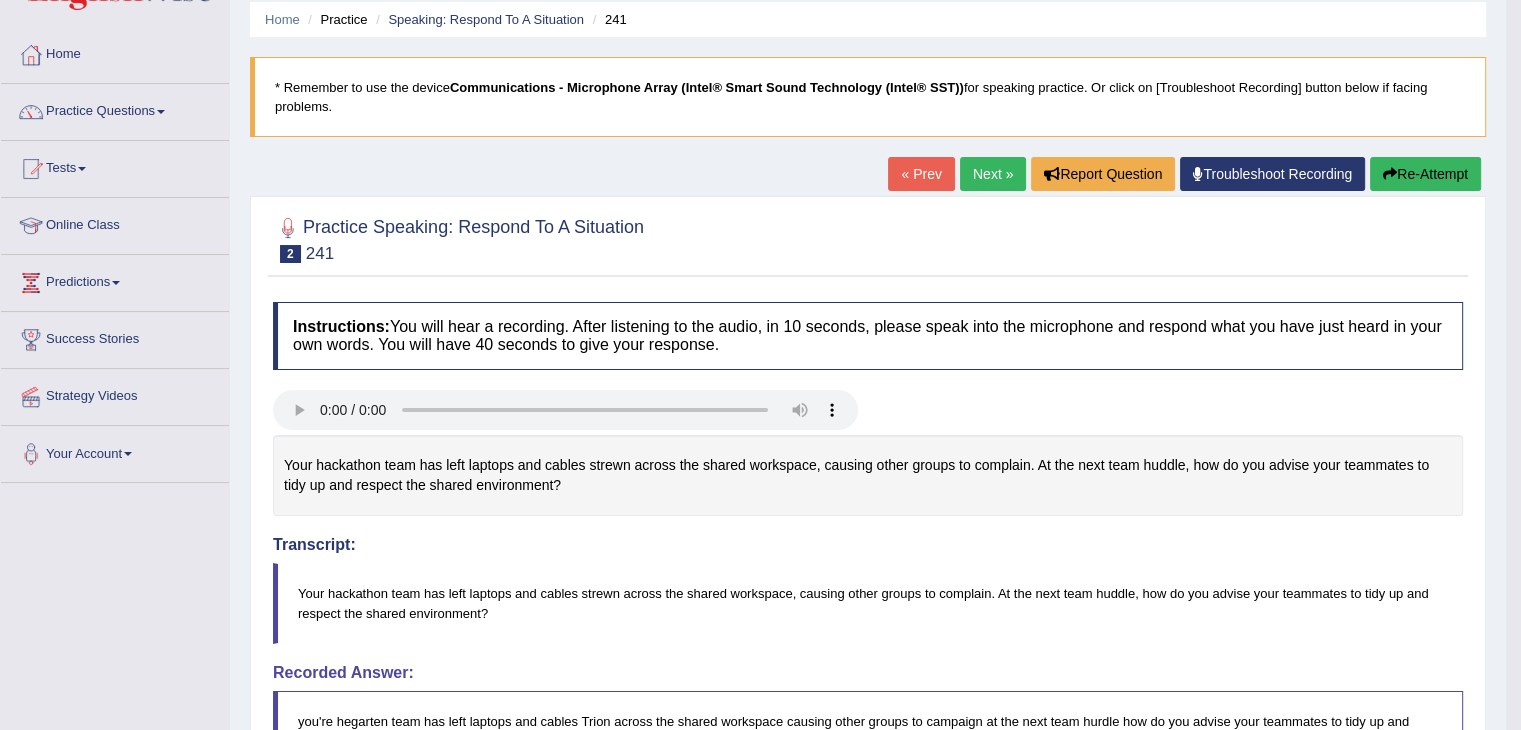 scroll, scrollTop: 0, scrollLeft: 0, axis: both 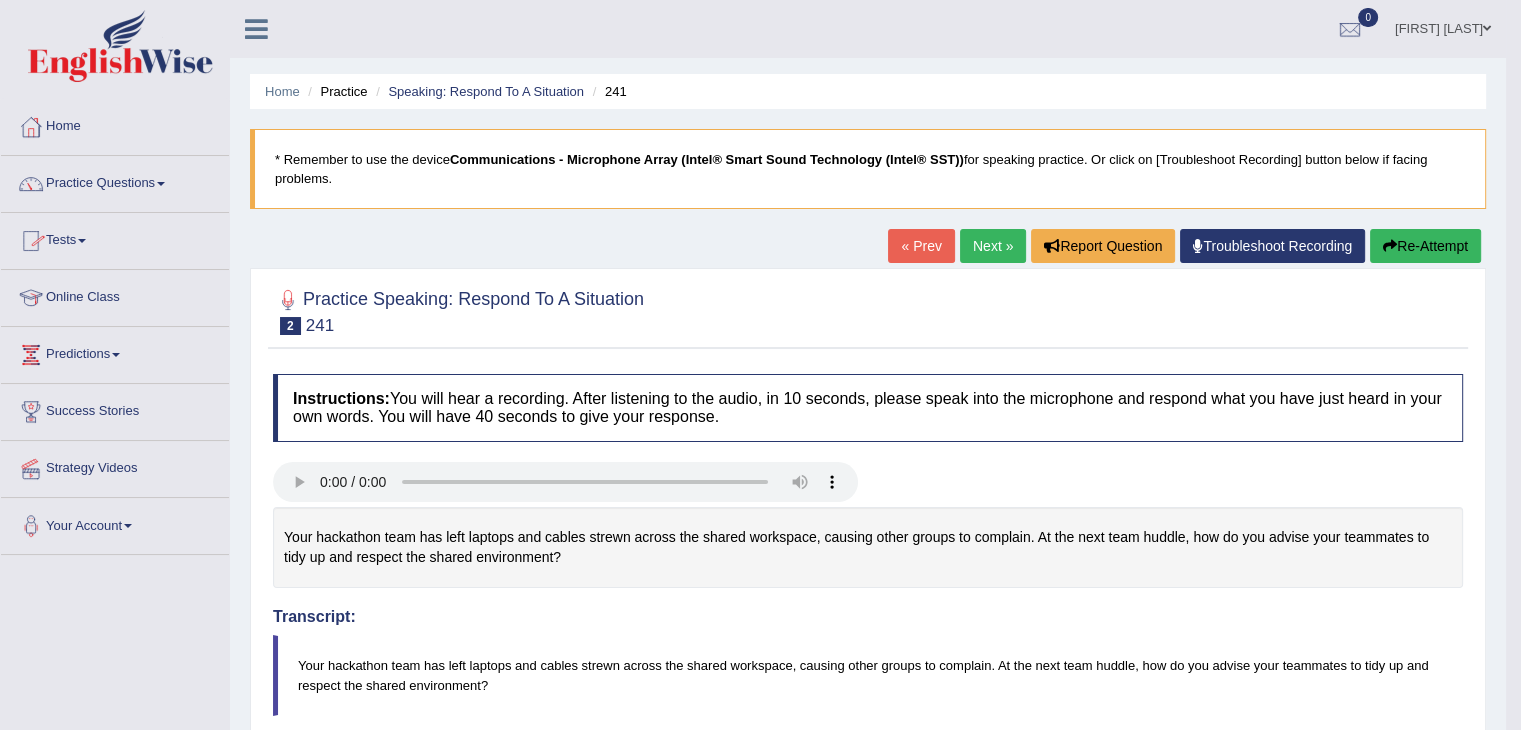 click on "Online Class" at bounding box center [115, 295] 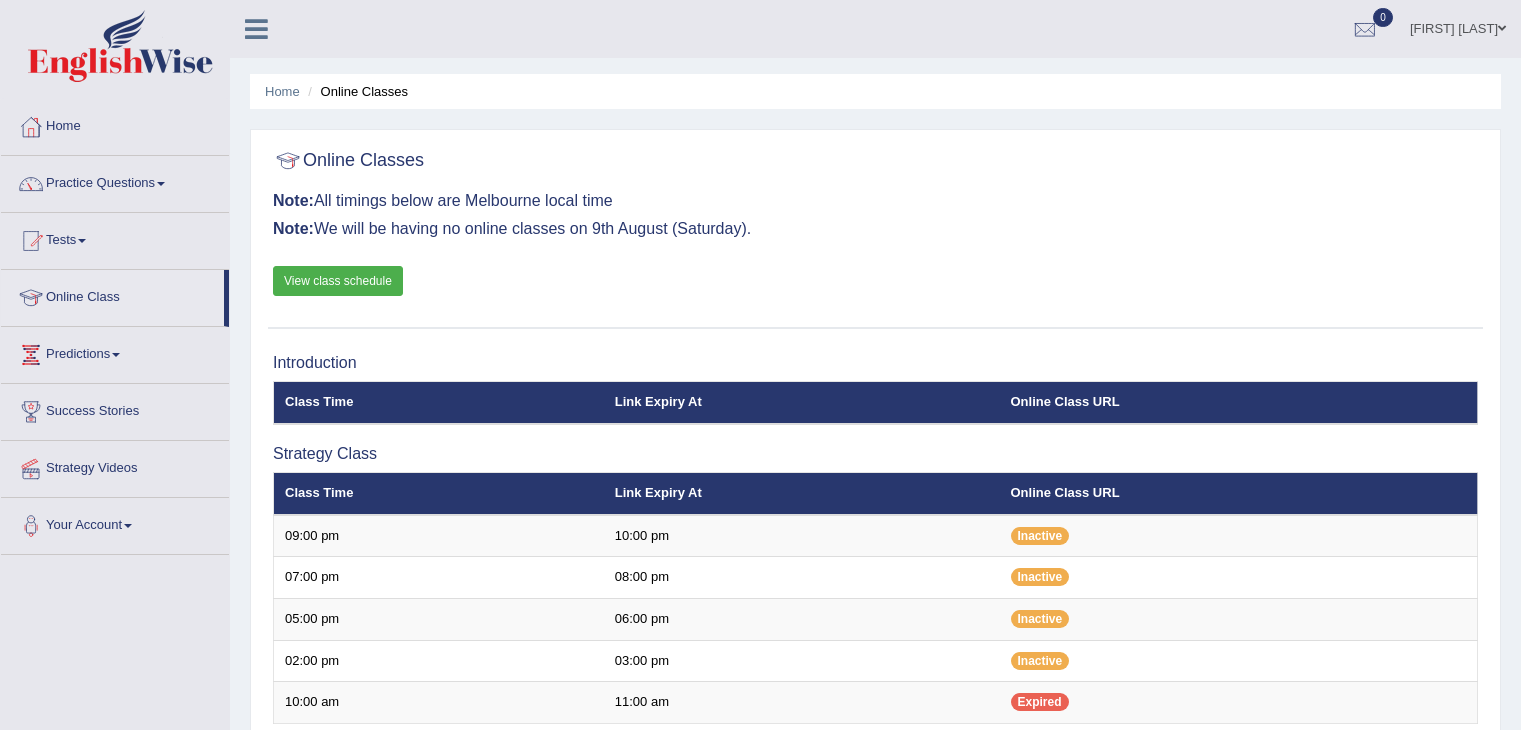 scroll, scrollTop: 0, scrollLeft: 0, axis: both 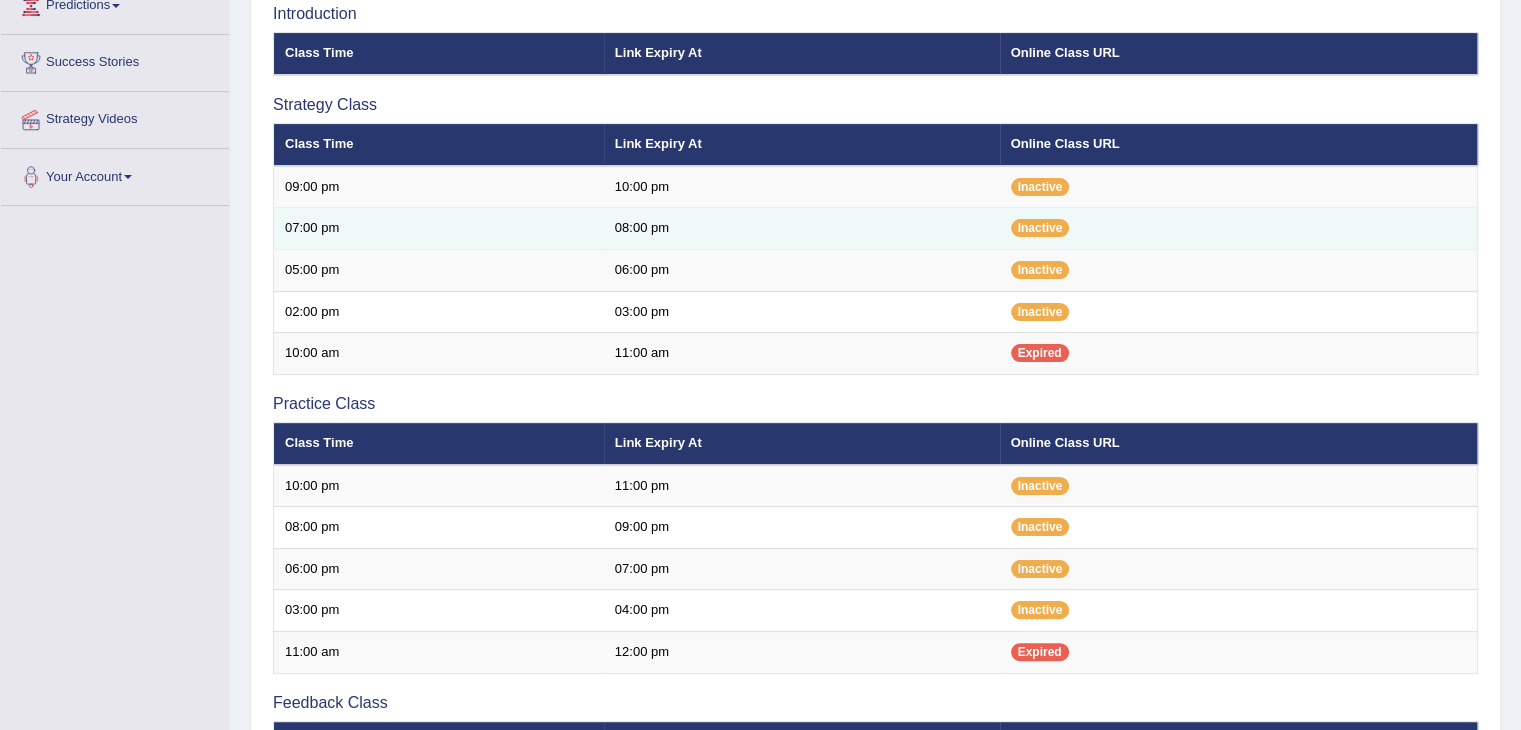 click on "07:00 pm" at bounding box center (439, 229) 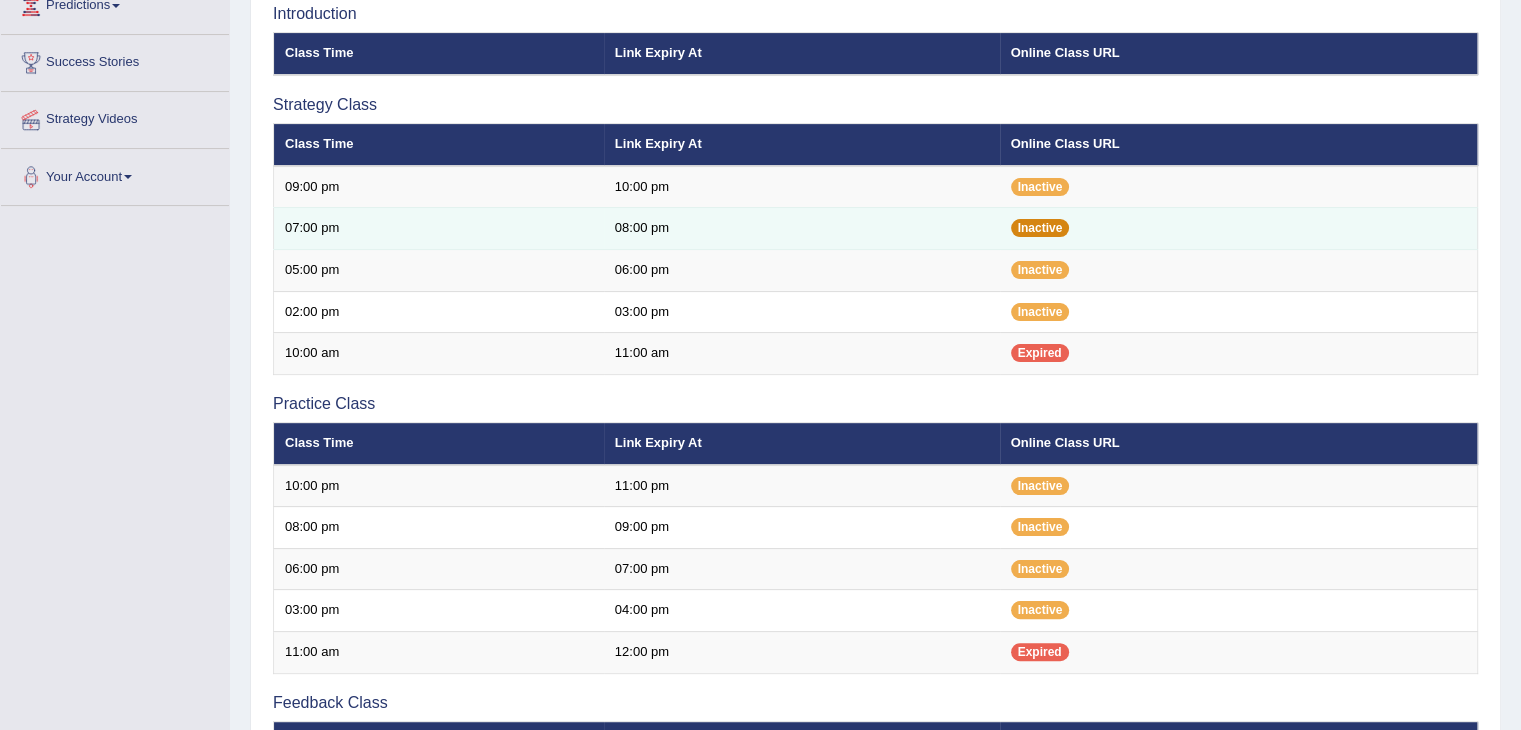 click on "Inactive" at bounding box center [1040, 228] 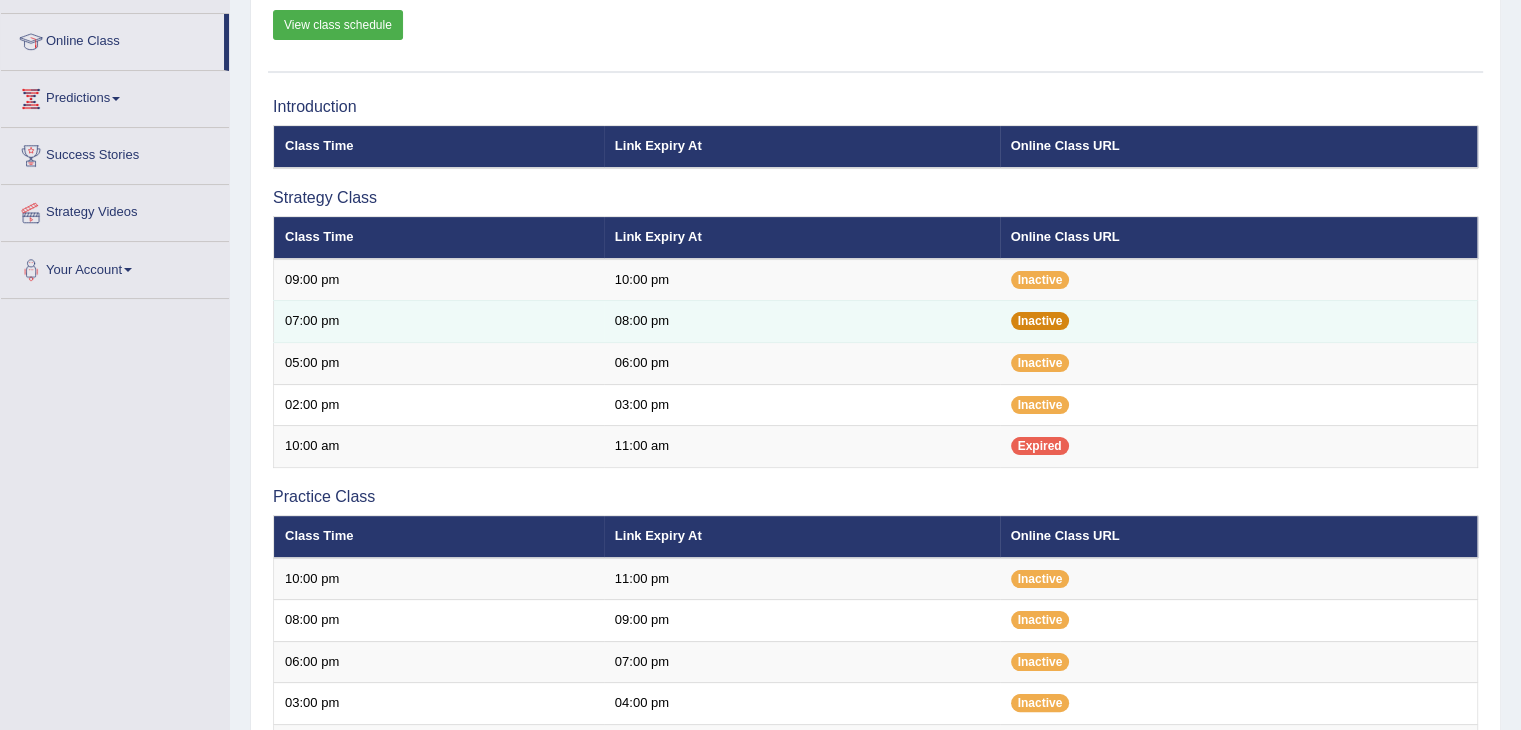 scroll, scrollTop: 0, scrollLeft: 0, axis: both 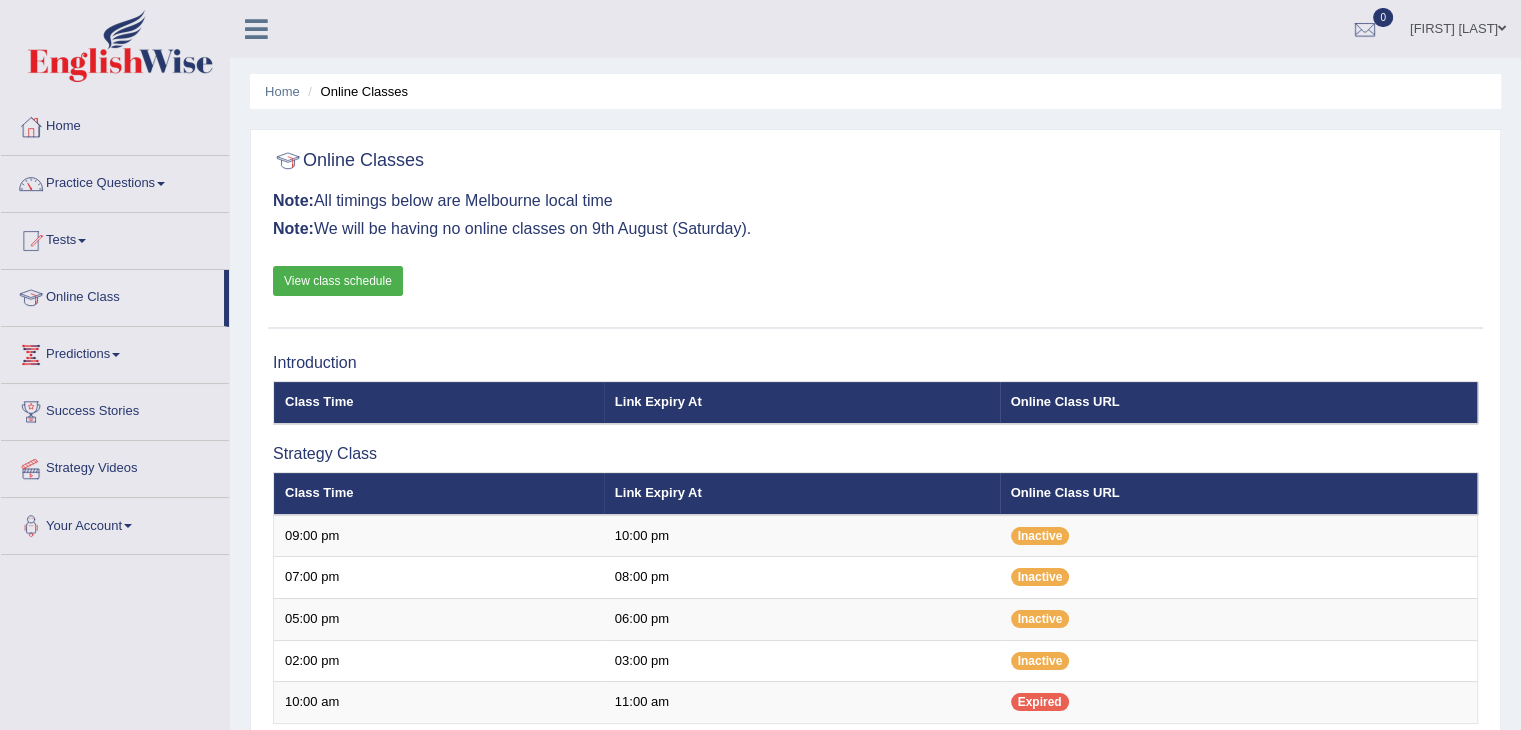 click on "View class schedule" at bounding box center [338, 281] 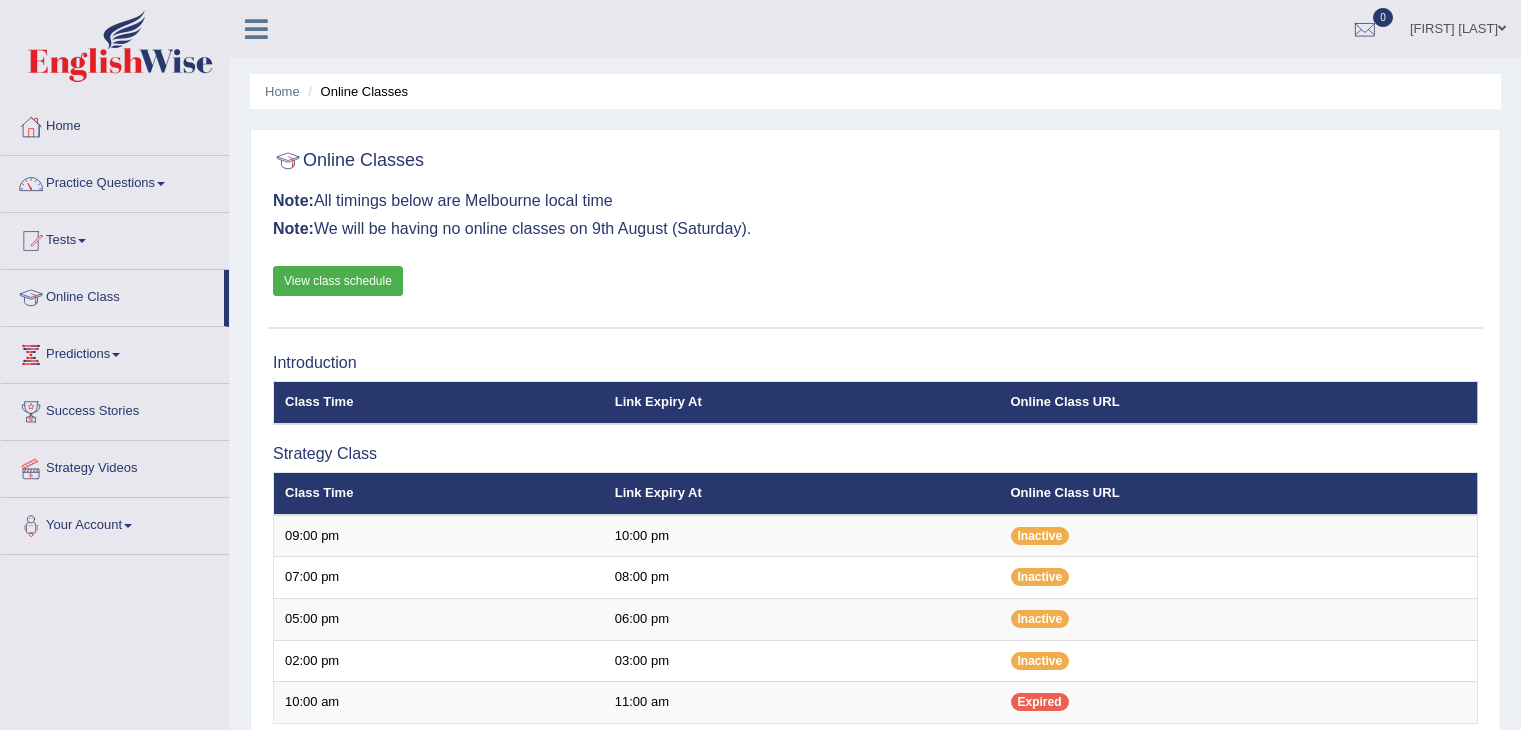 scroll, scrollTop: 0, scrollLeft: 0, axis: both 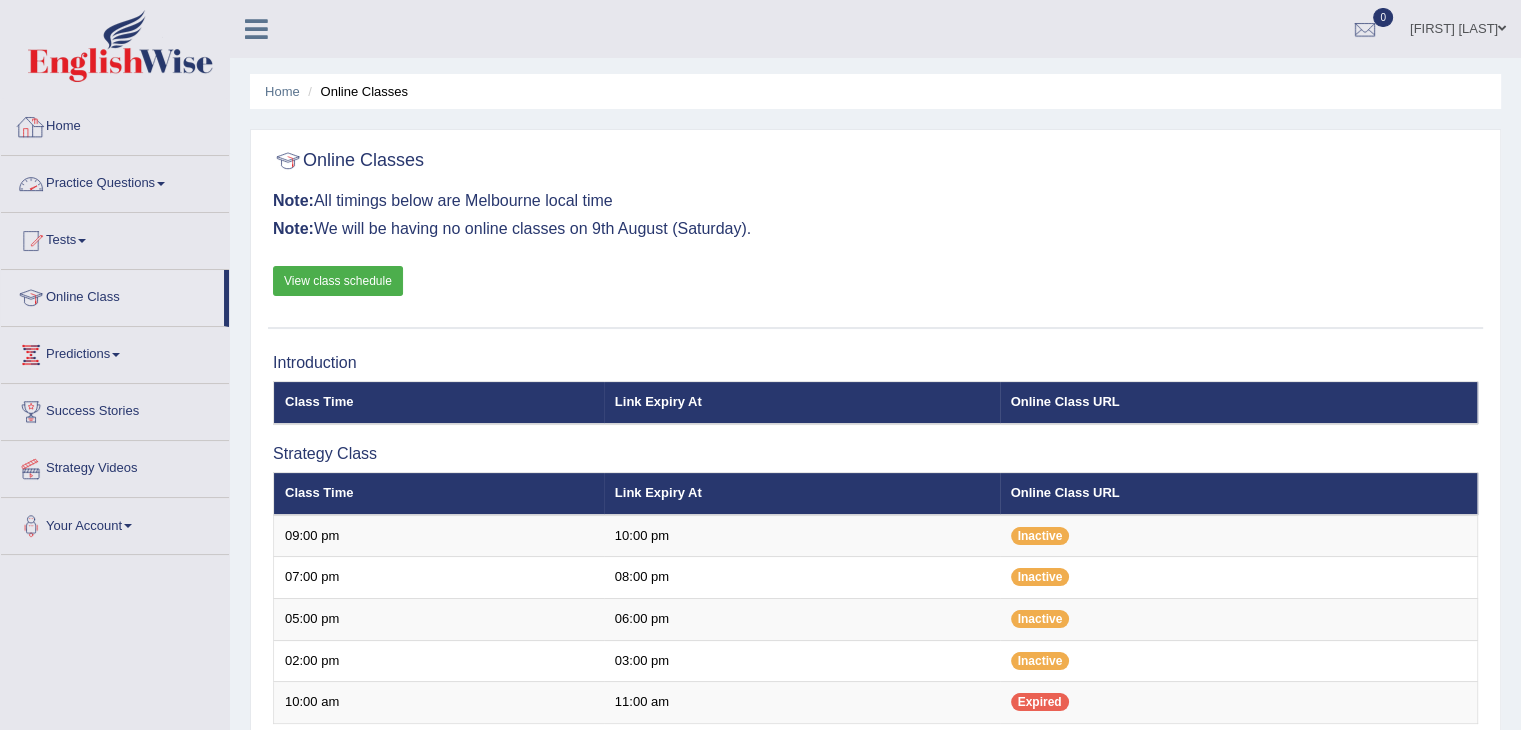 click on "Practice Questions" at bounding box center (115, 181) 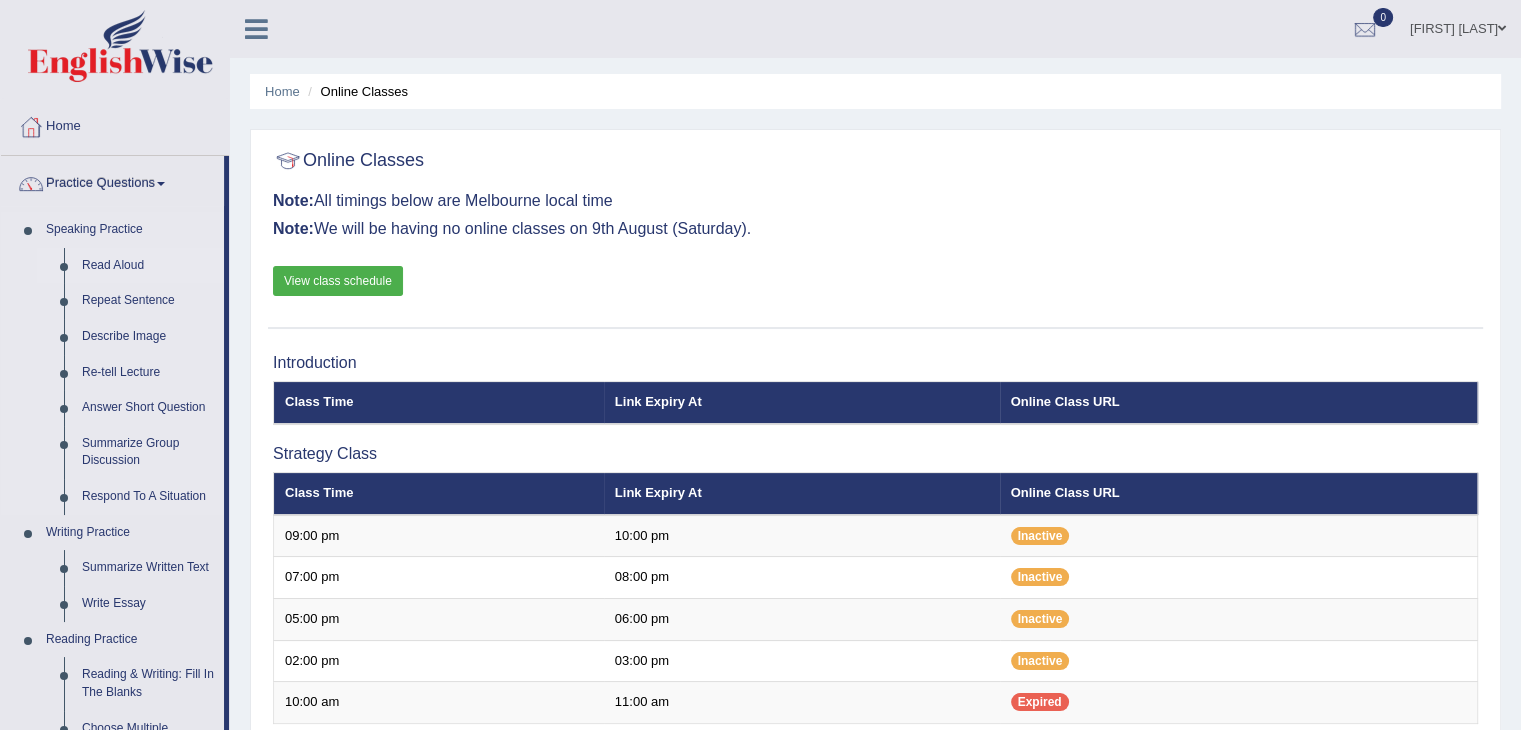 click on "Read Aloud" at bounding box center [148, 266] 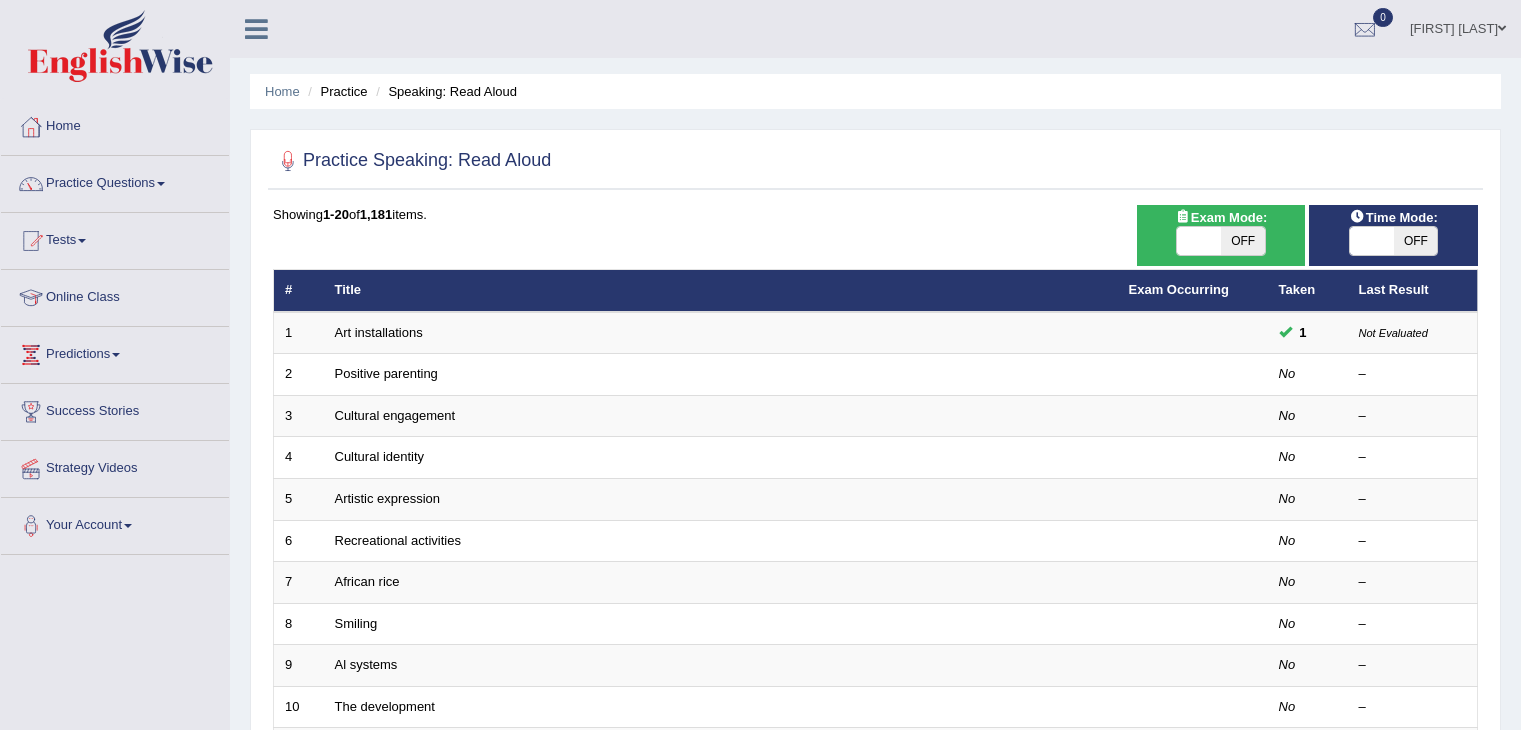 scroll, scrollTop: 0, scrollLeft: 0, axis: both 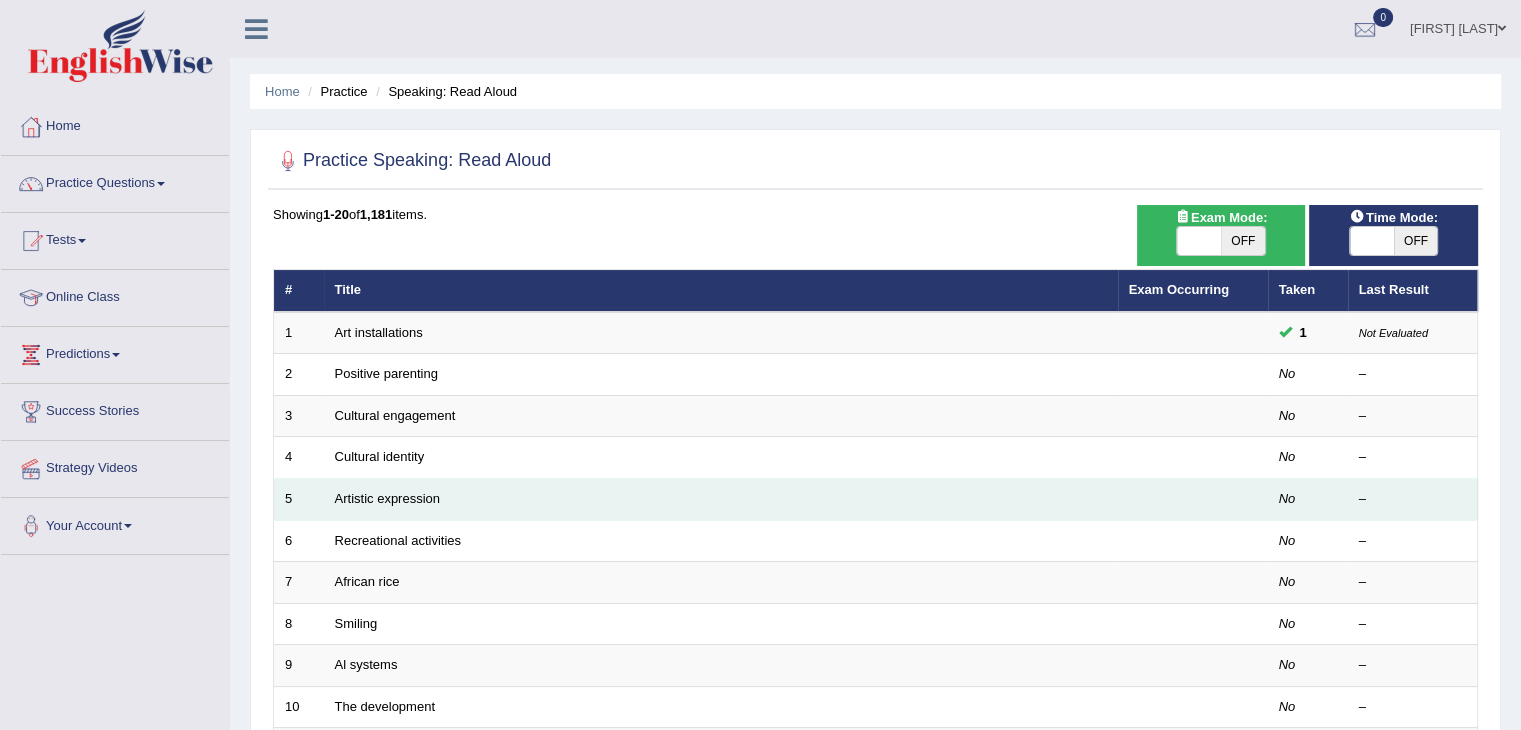click on "Artistic expression" at bounding box center [721, 500] 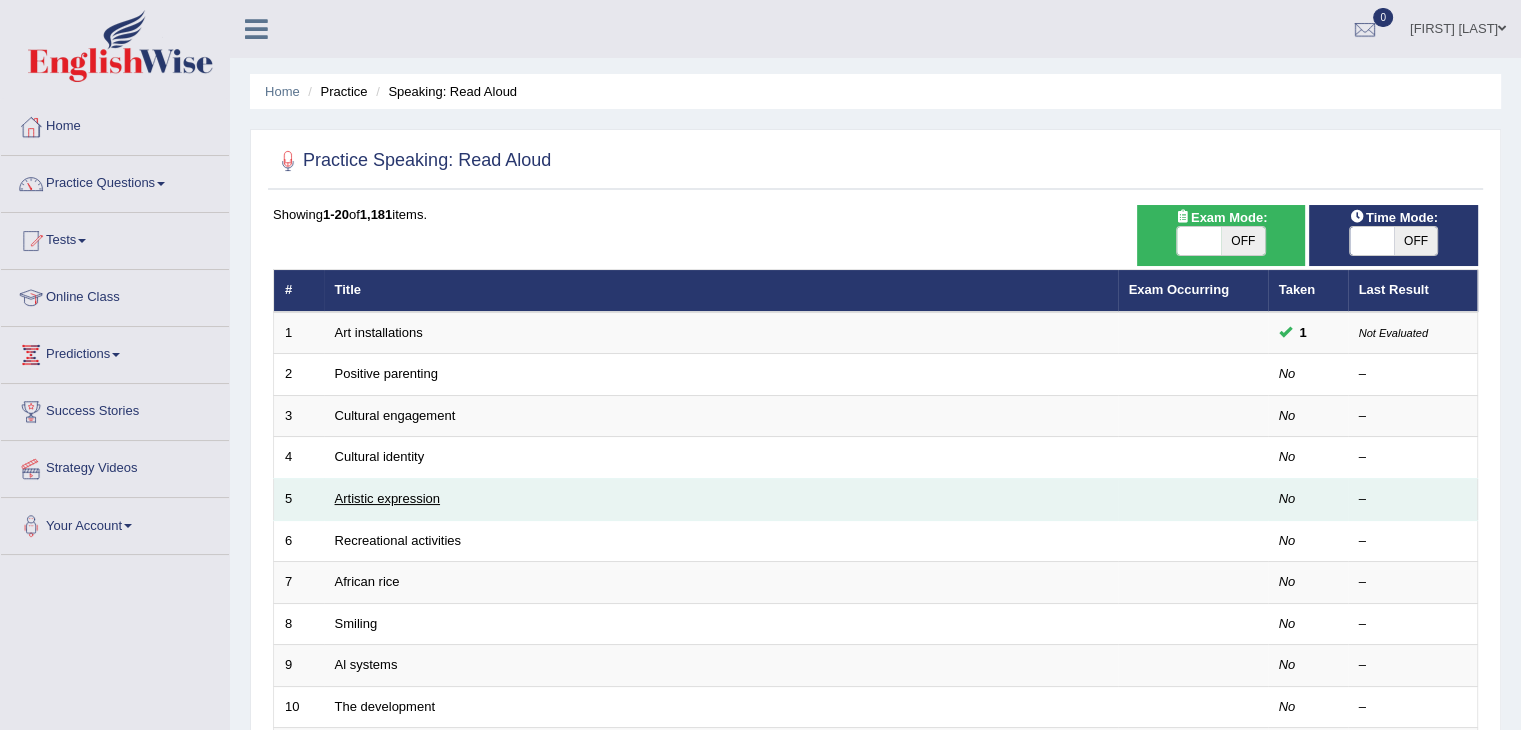 click on "Artistic expression" at bounding box center (387, 498) 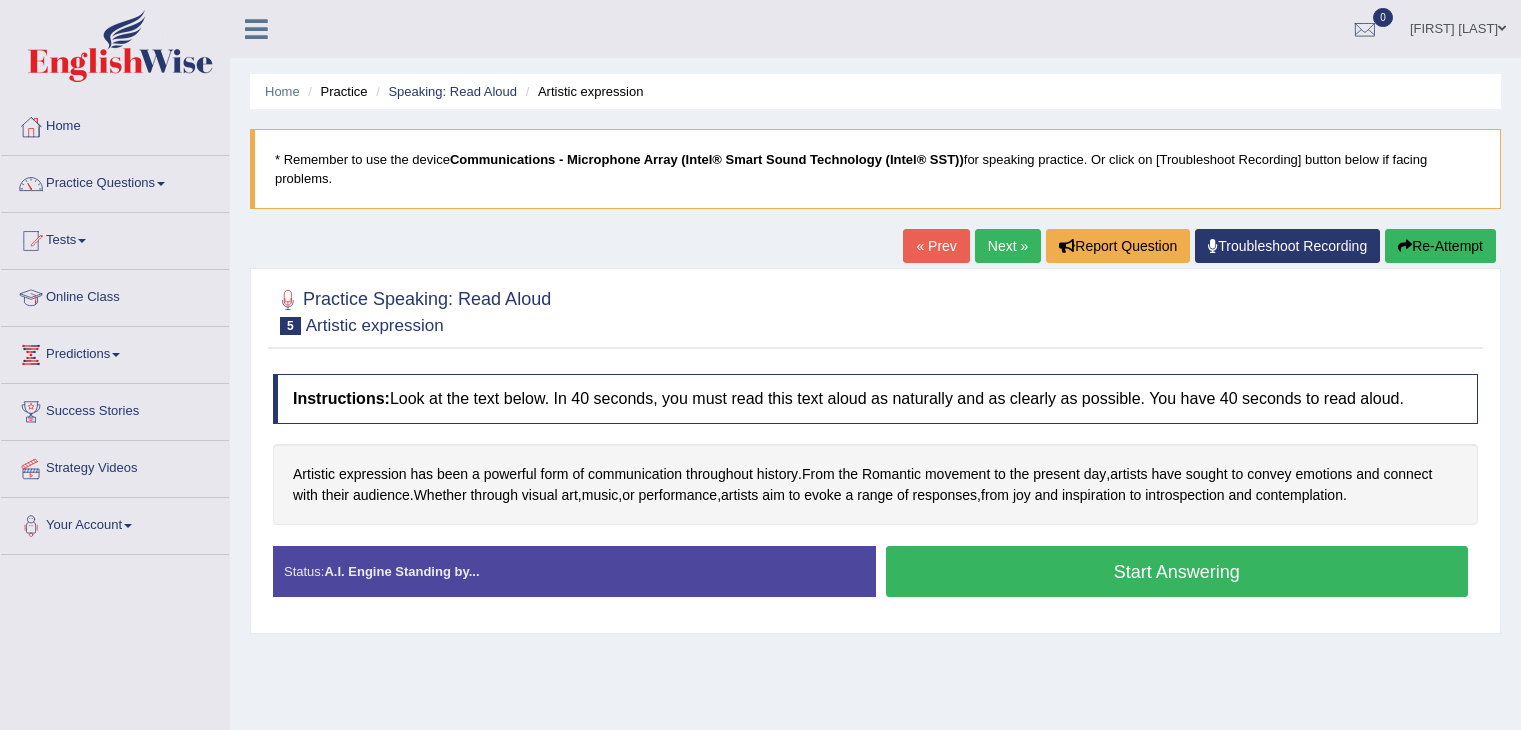 scroll, scrollTop: 0, scrollLeft: 0, axis: both 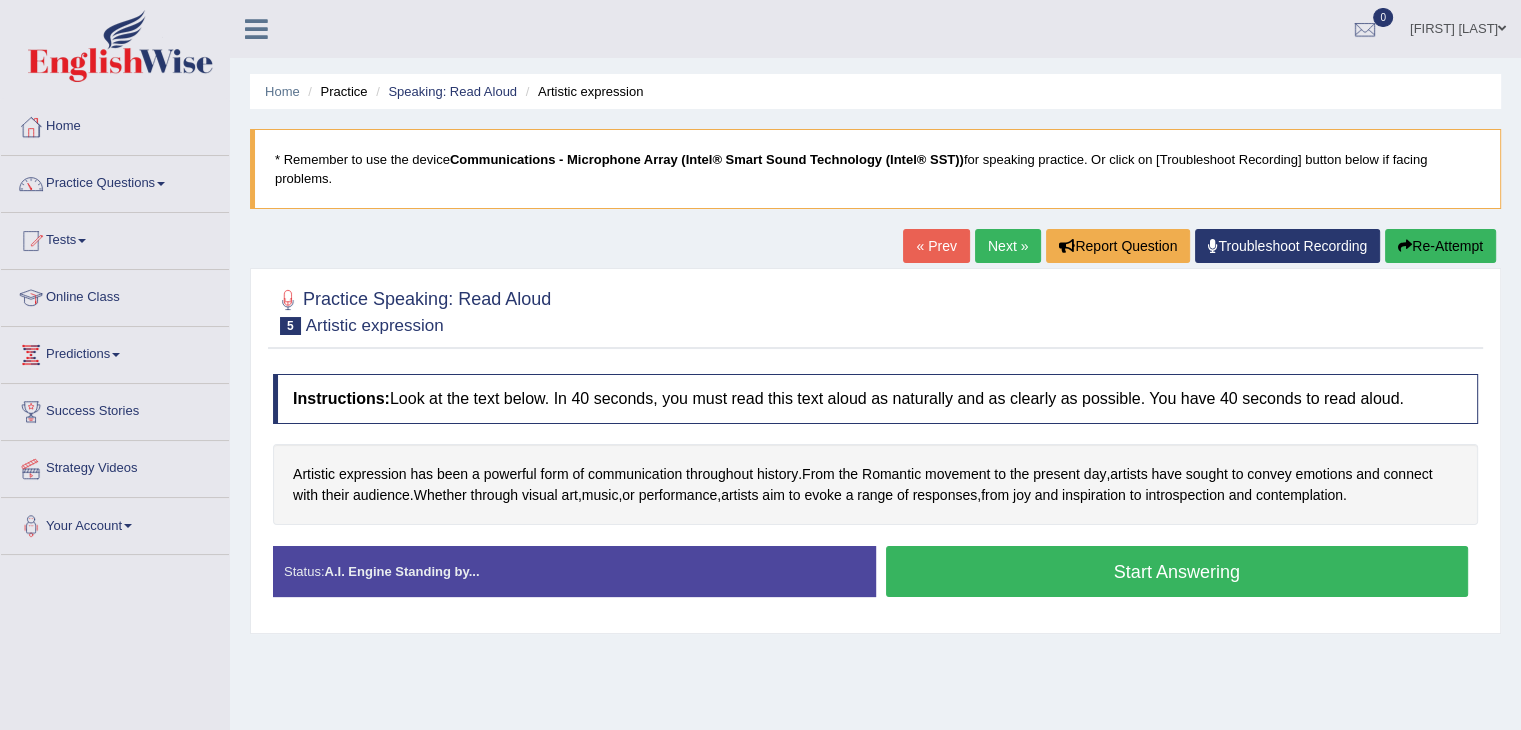 click on "Start Answering" at bounding box center [1177, 571] 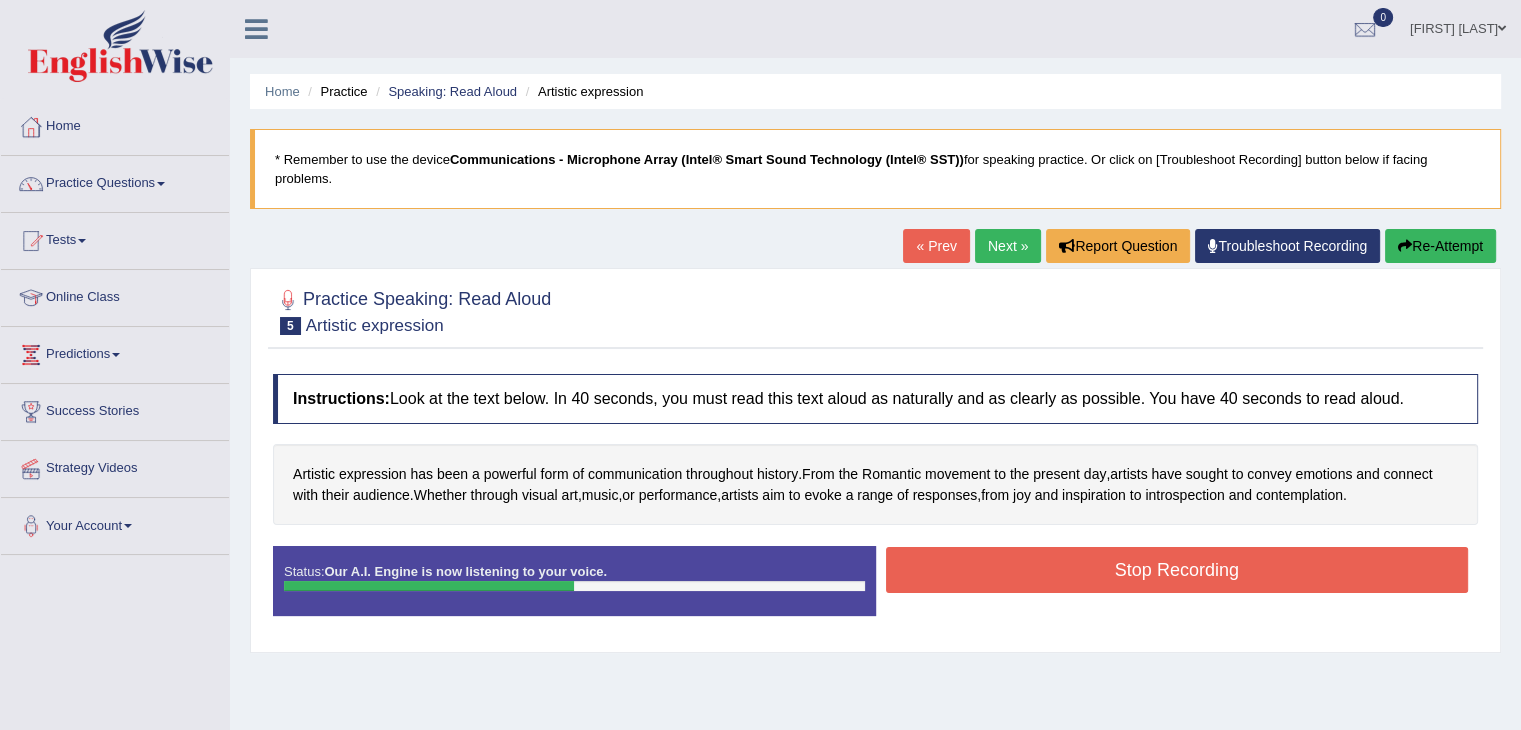 click on "Stop Recording" at bounding box center [1177, 570] 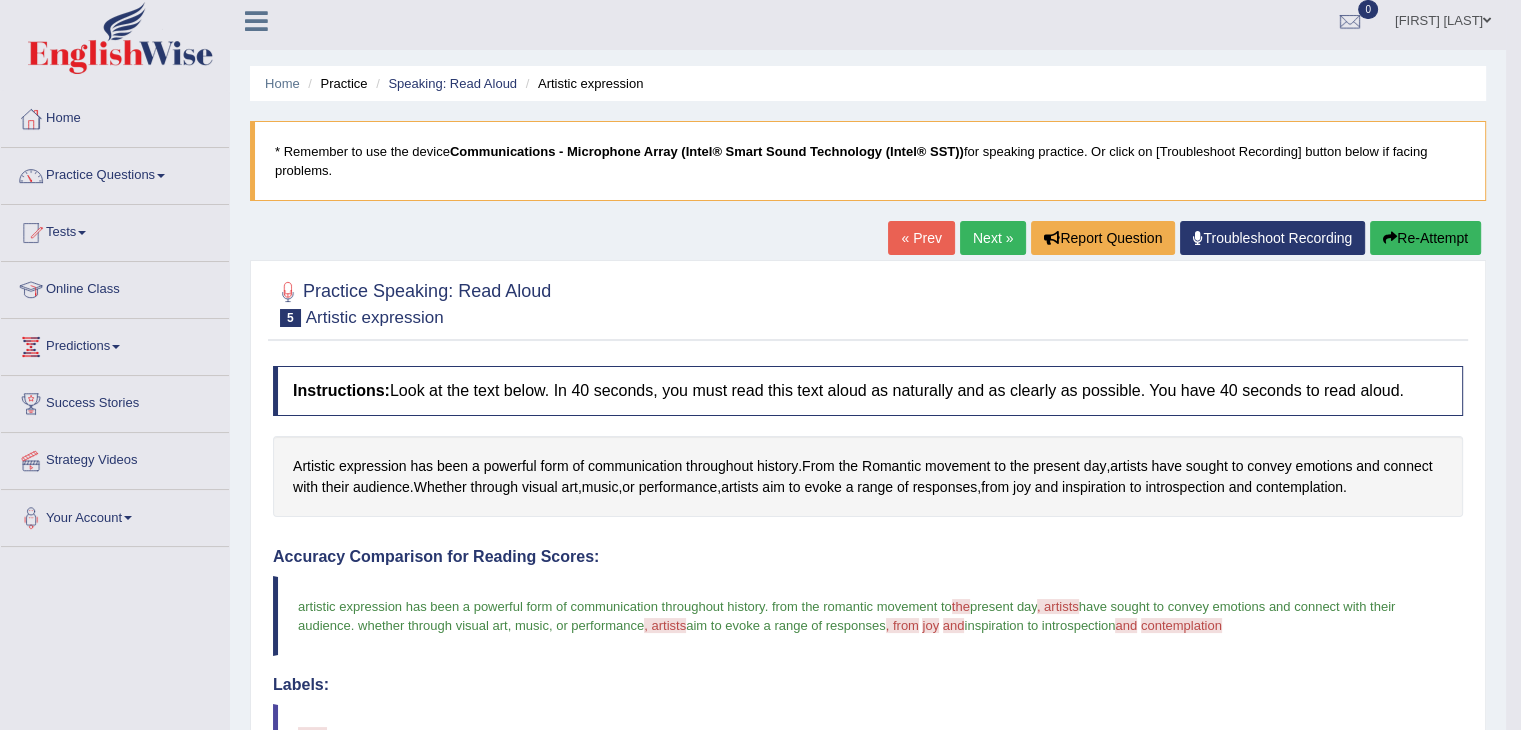 scroll, scrollTop: 0, scrollLeft: 0, axis: both 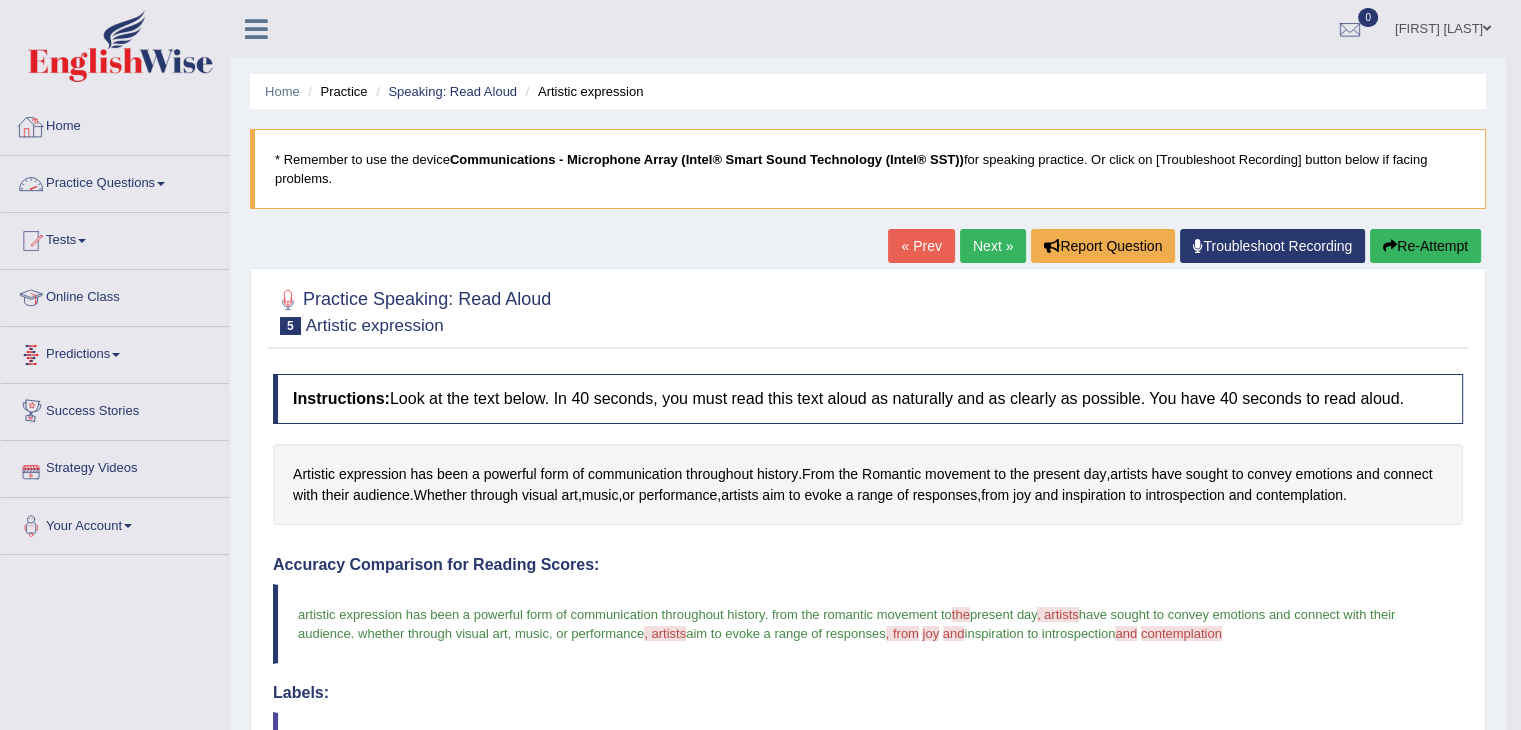 click on "Practice Questions" at bounding box center [115, 181] 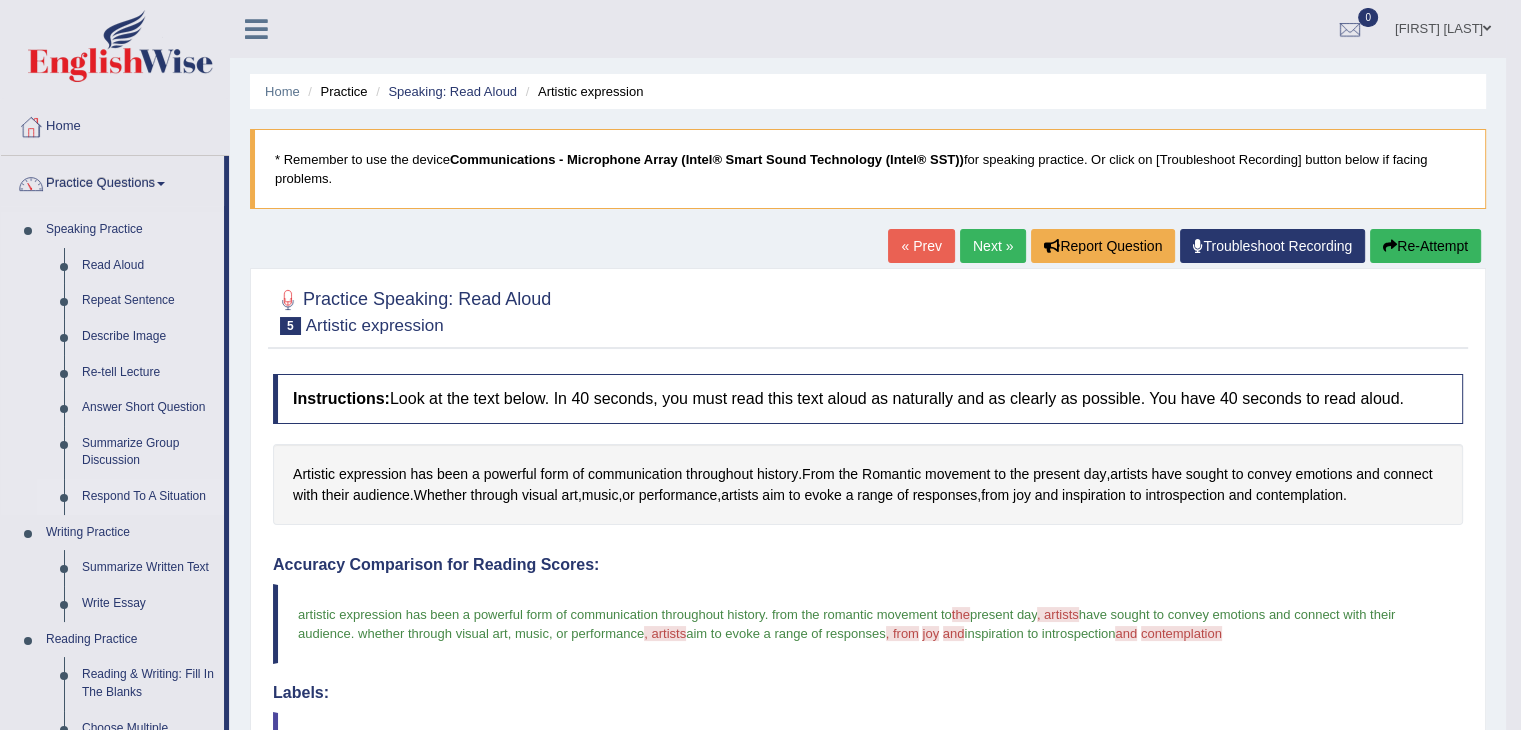 click on "Respond To A Situation" at bounding box center (148, 497) 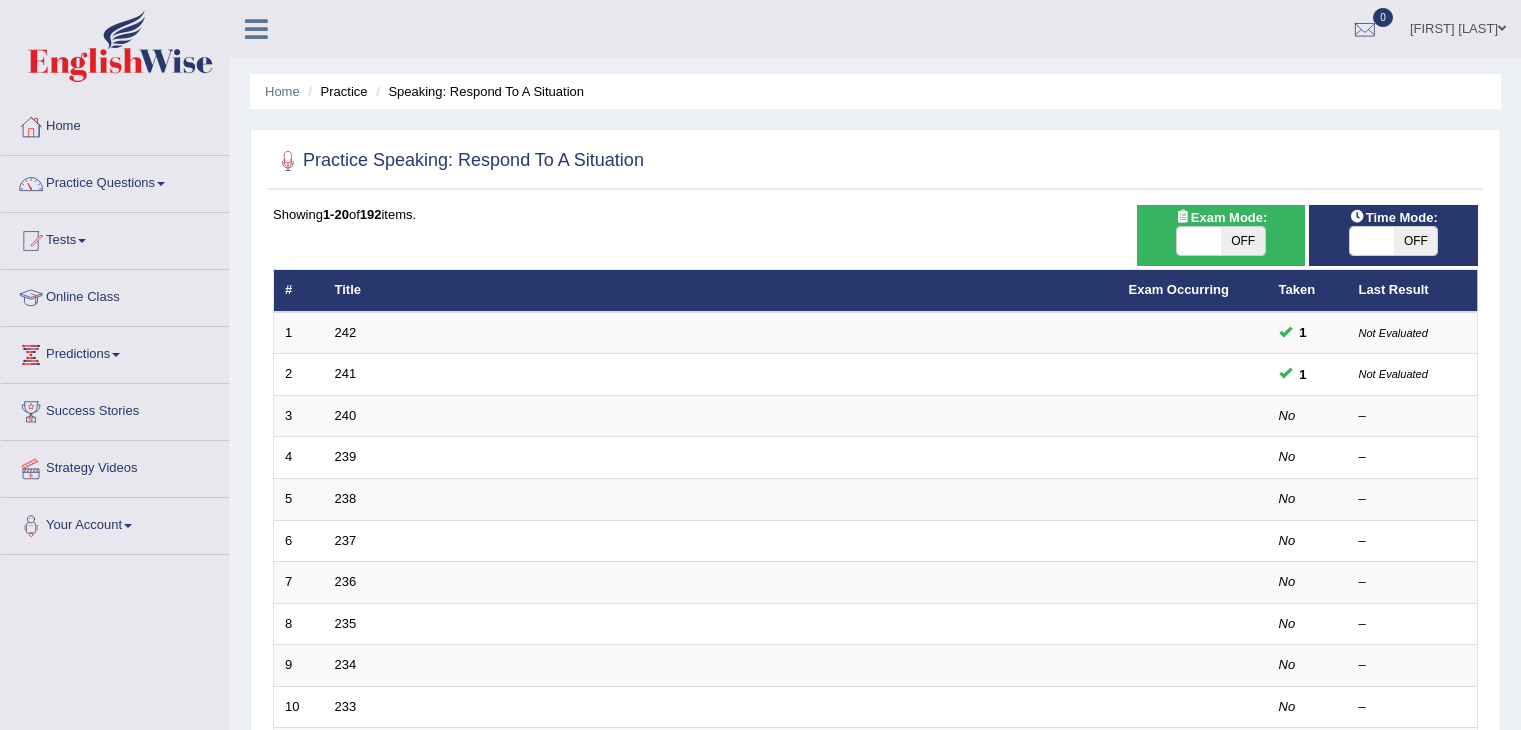 scroll, scrollTop: 0, scrollLeft: 0, axis: both 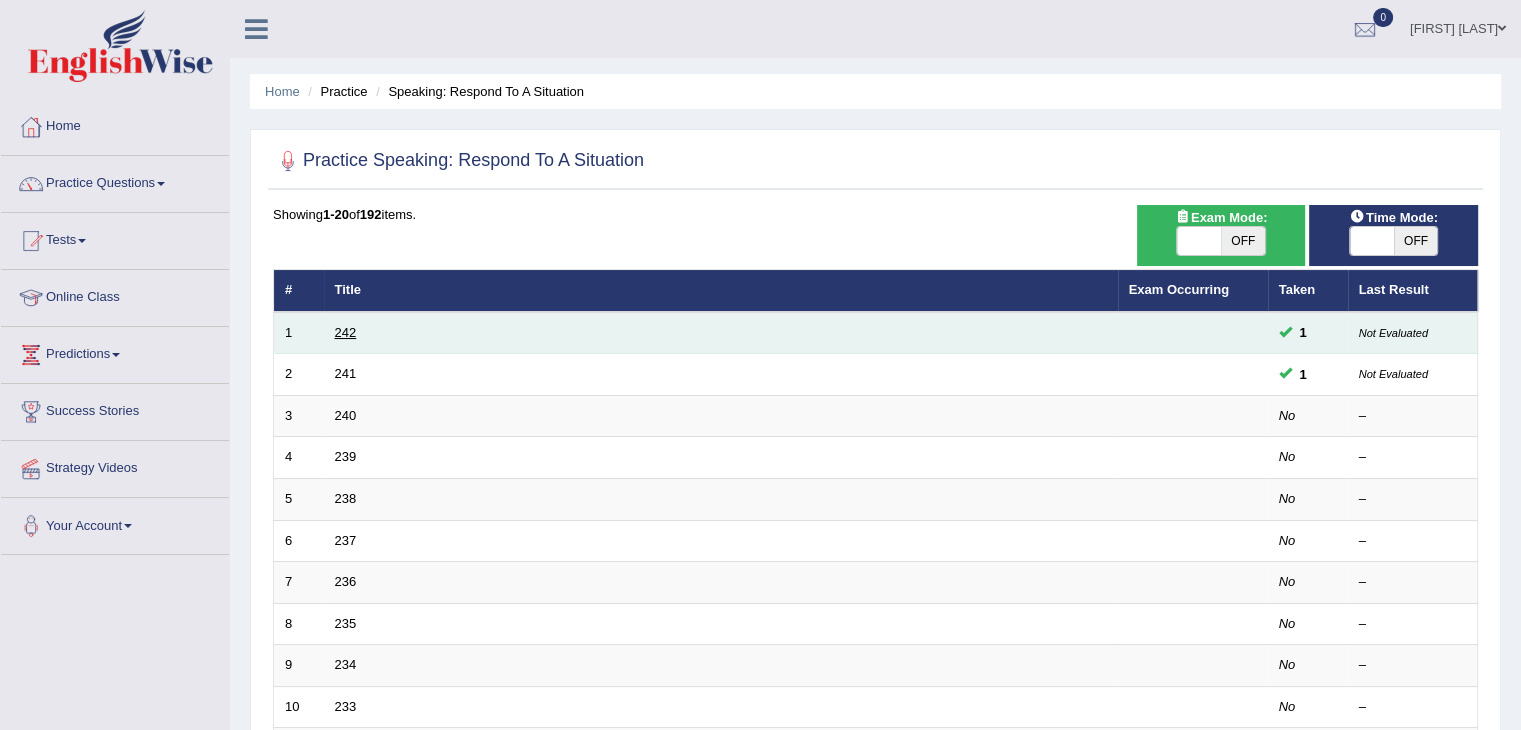 click on "242" at bounding box center (346, 332) 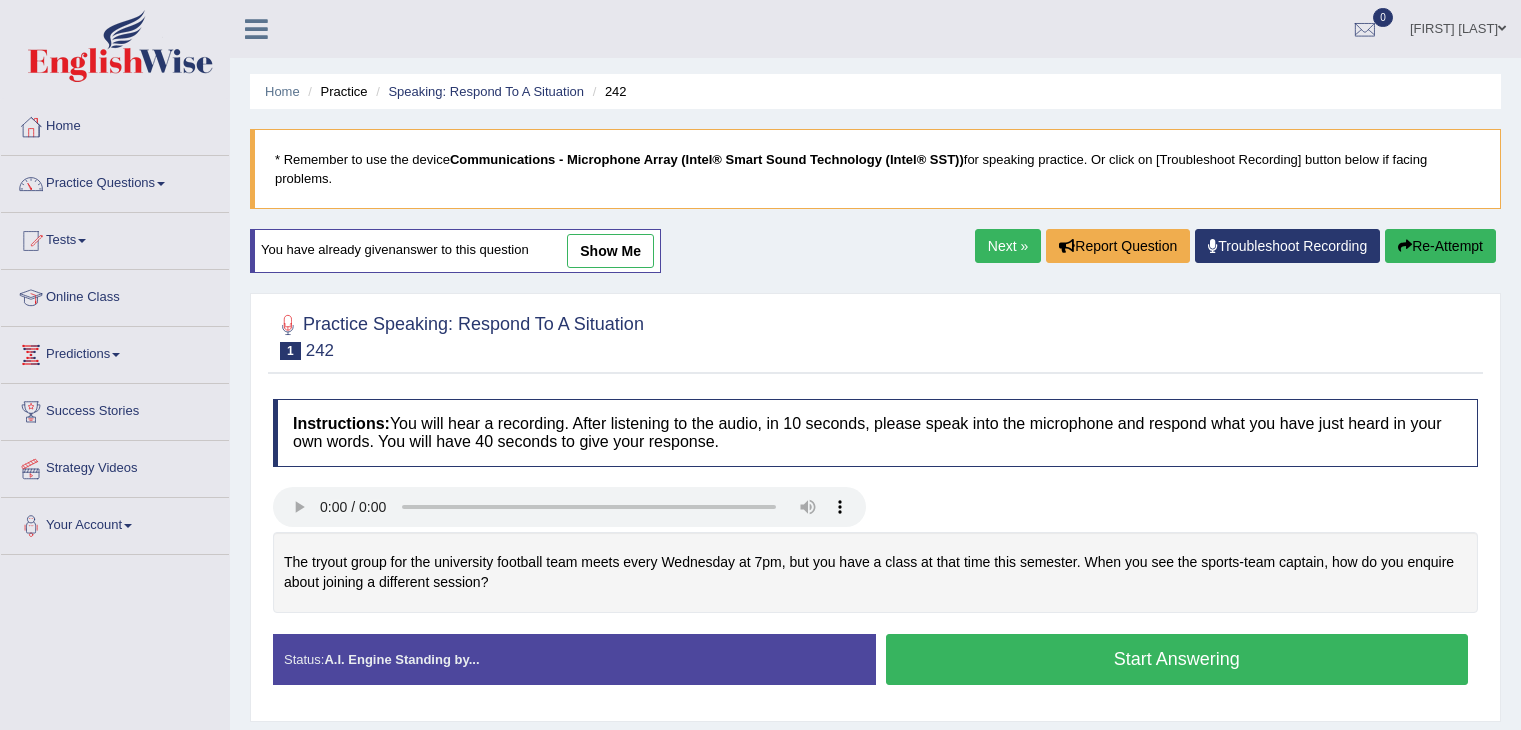 scroll, scrollTop: 0, scrollLeft: 0, axis: both 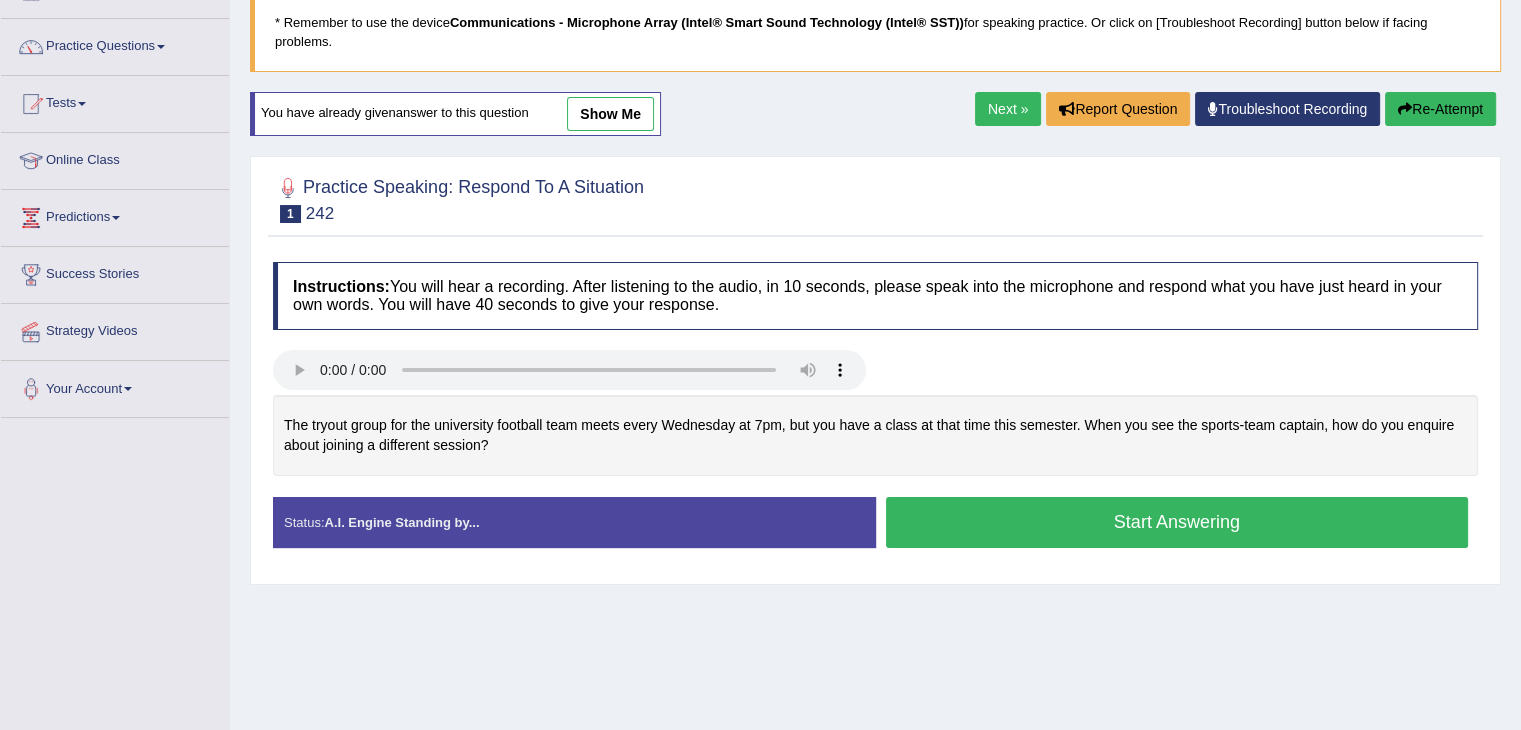 click on "show me" at bounding box center [610, 114] 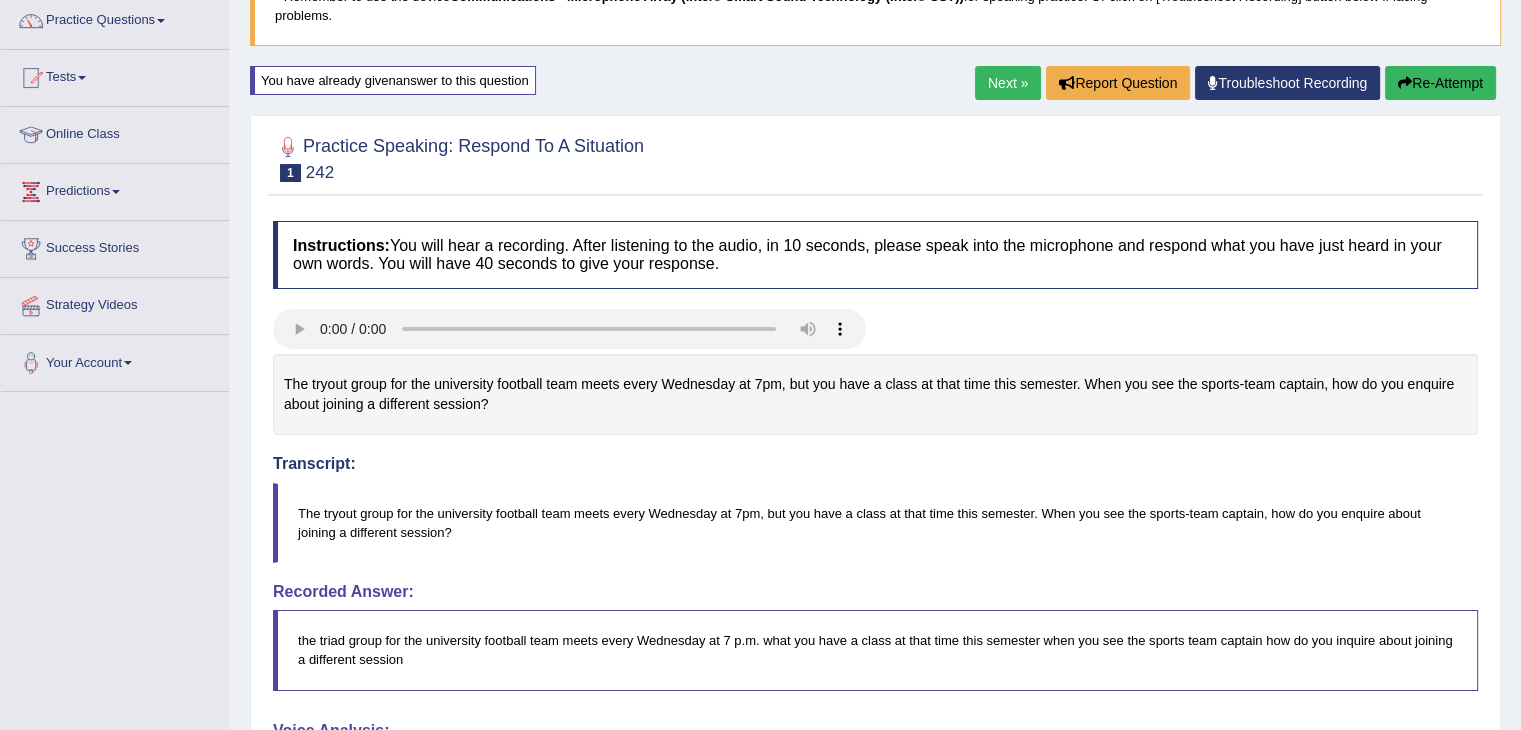 scroll, scrollTop: 208, scrollLeft: 0, axis: vertical 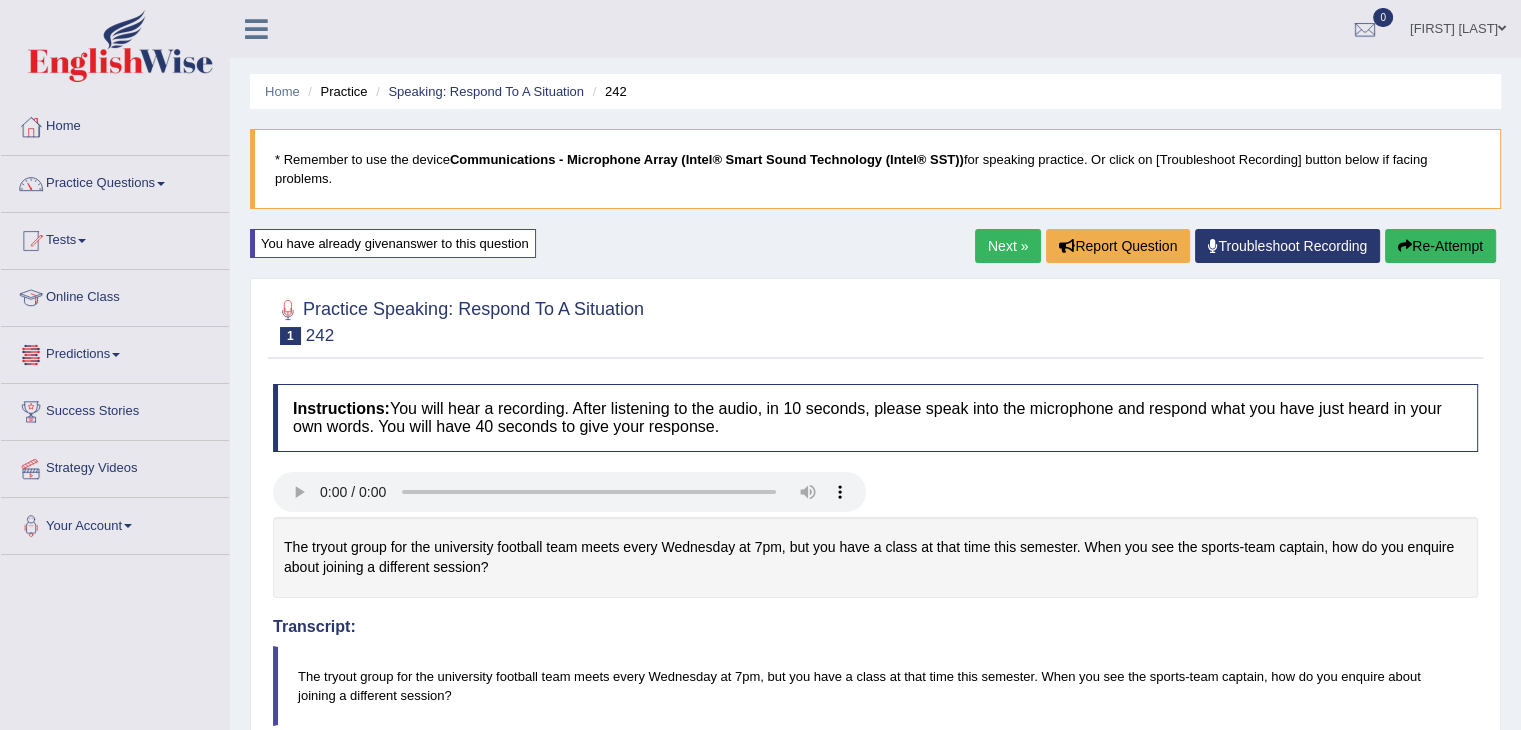 click on "Predictions" at bounding box center [115, 352] 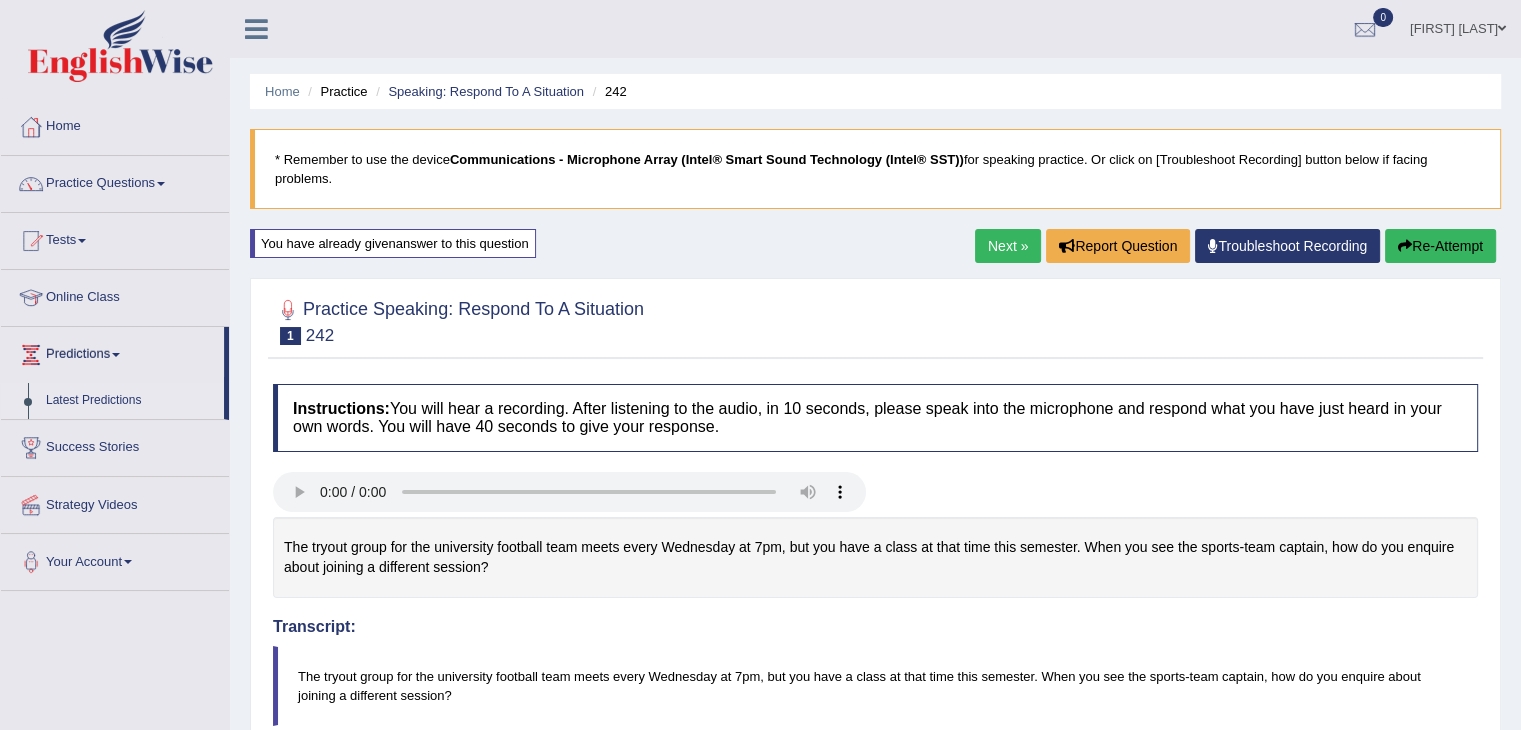 click on "Latest Predictions" at bounding box center (130, 401) 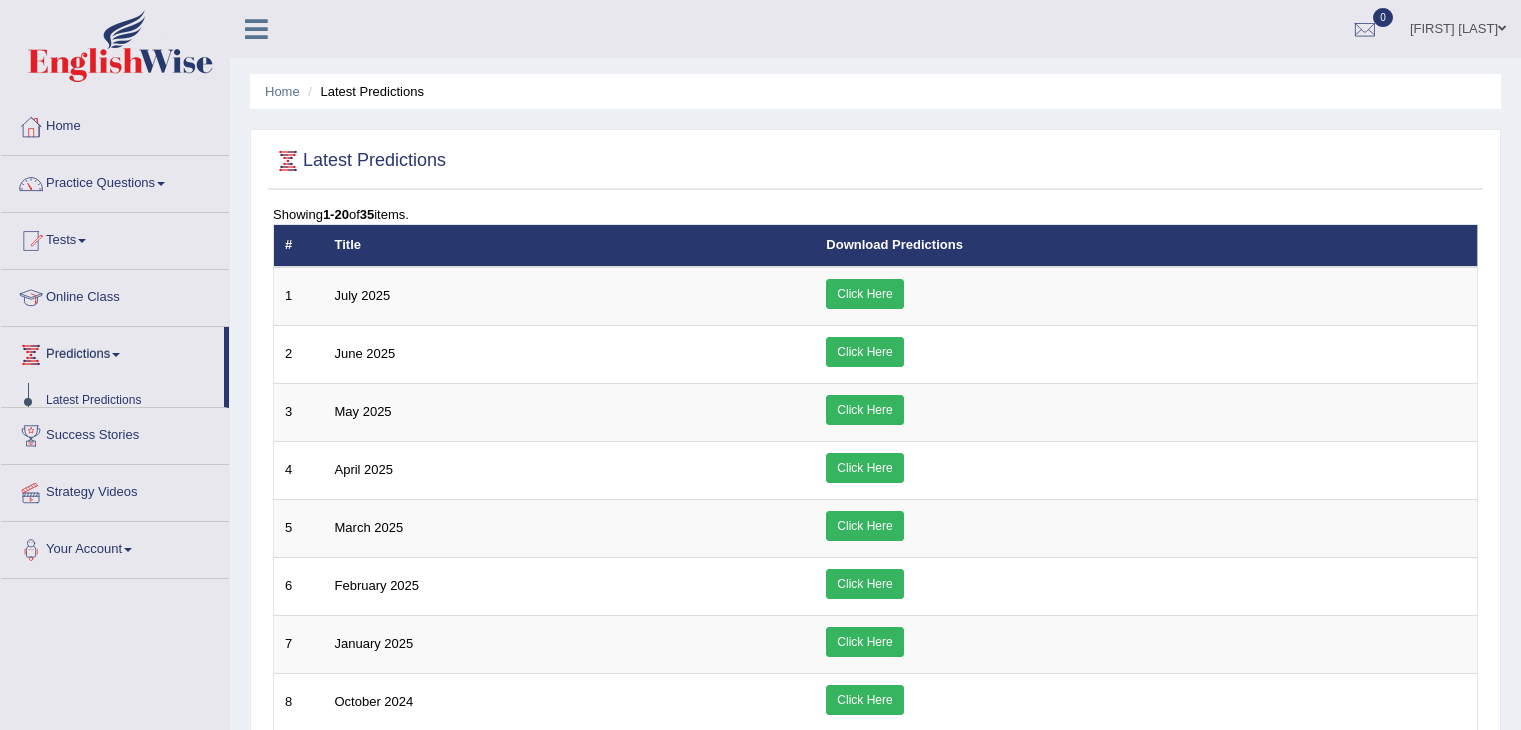 scroll, scrollTop: 0, scrollLeft: 0, axis: both 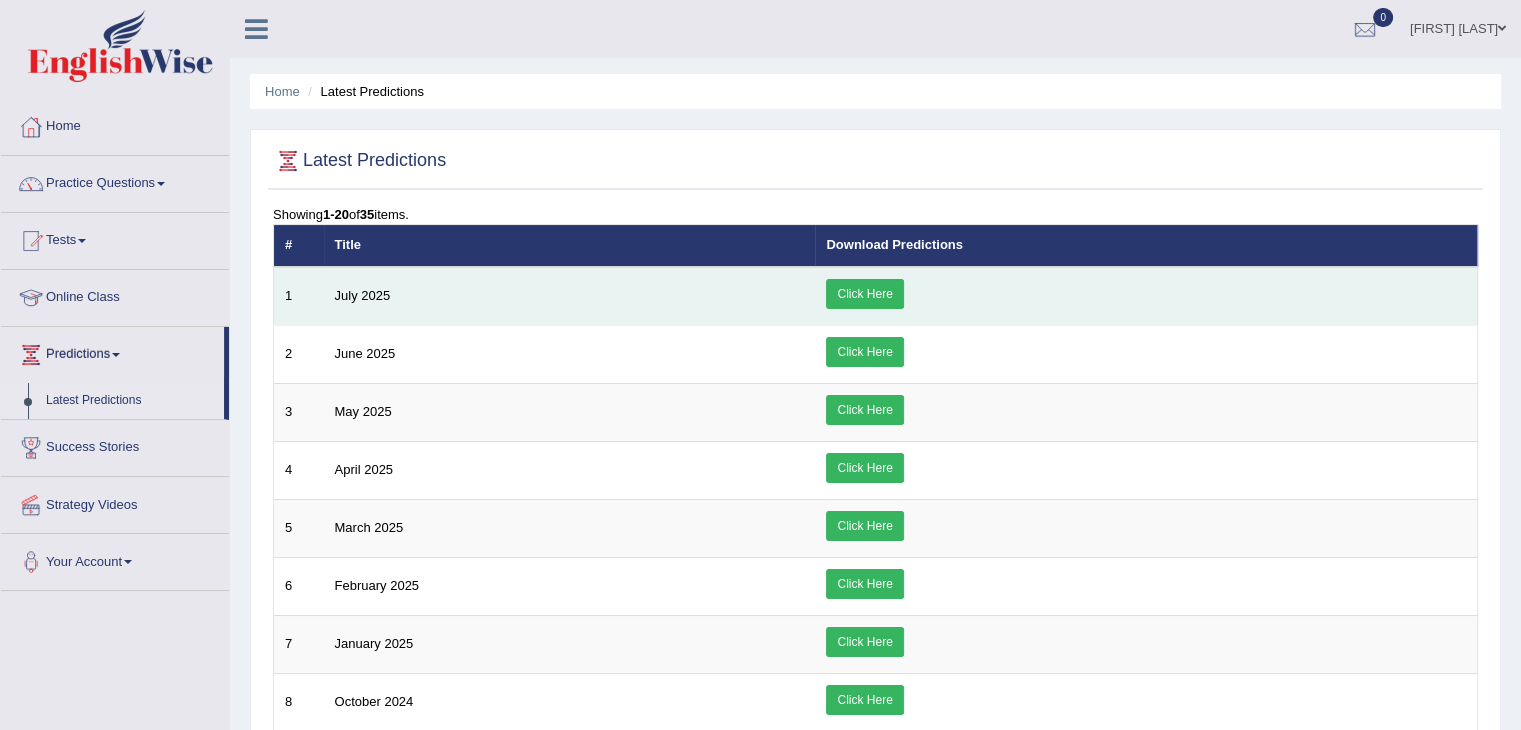 click on "Click Here" at bounding box center [1146, 296] 